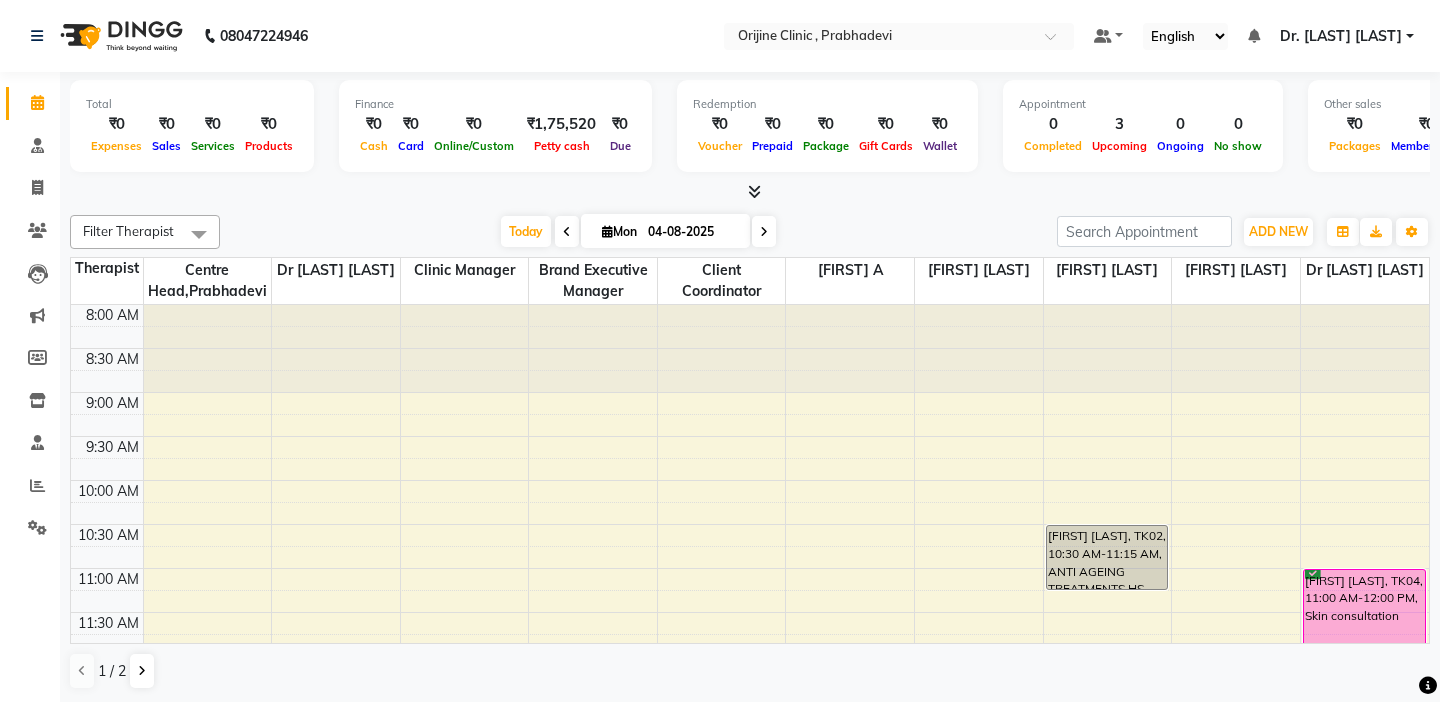 scroll, scrollTop: 1, scrollLeft: 0, axis: vertical 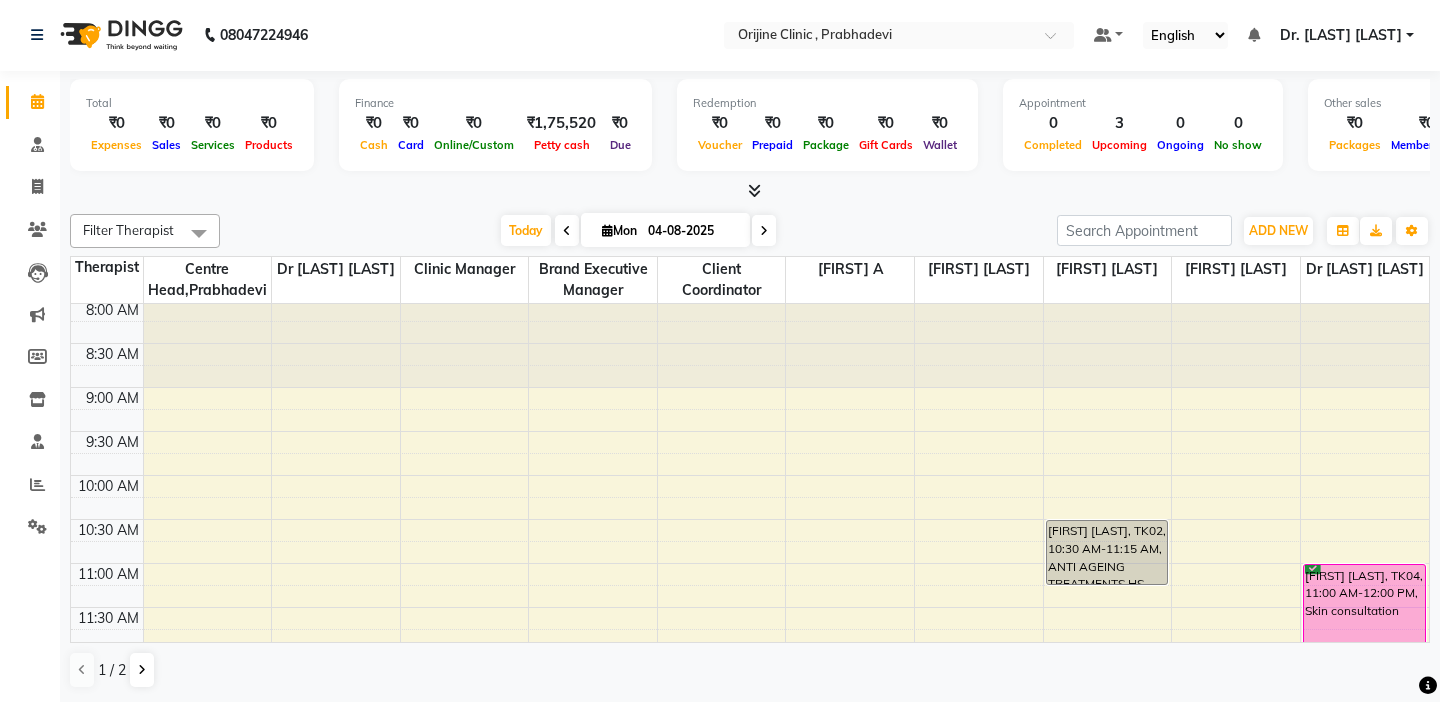 click on "Total ₹0 Expenses ₹0 Sales ₹0 Services ₹0 Products Finance ₹0 Cash ₹0 Card ₹0 Online/Custom ₹1,75,520 Petty cash ₹0 Due Redemption ₹0 Voucher ₹0 Prepaid ₹0 Package ₹0 Gift Cards ₹0 Wallet Appointment 0 Completed 3 Upcoming 0 Ongoing 0 No show Other sales ₹0 Packages ₹0 Memberships ₹0 Vouchers ₹0 Prepaids ₹0 Gift Cards Filter Therapist Select All [FIRST] [LAST] [FIRST] [LAST] [FIRST] [LAST] Asrith A Brand Executive Manager Centre Head,Prabhadevi Client Coordinator Clinic Manager Dr [LAST] [LAST] Dr [LAST] [LAST] Dr [LAST] [LAST] Heena [PERSON] [LASTNAME] Today Mon 04-08-2025 Toggle Dropdown Add Appointment Add Invoice Add Expense Add Attendance Add Client Add Transaction Toggle Dropdown Add Appointment Add Invoice Add Expense Add Attendance Add Client ADD NEW Toggle Dropdown Add Appointment Add Invoice Add Expense Add Attendance Add Client Add Transaction Filter Therapist Select All [FIRST] [LAST] [FIRST] [LAST] [FIRST] [LAST] Asrith A Brand Executive Manager Heena" 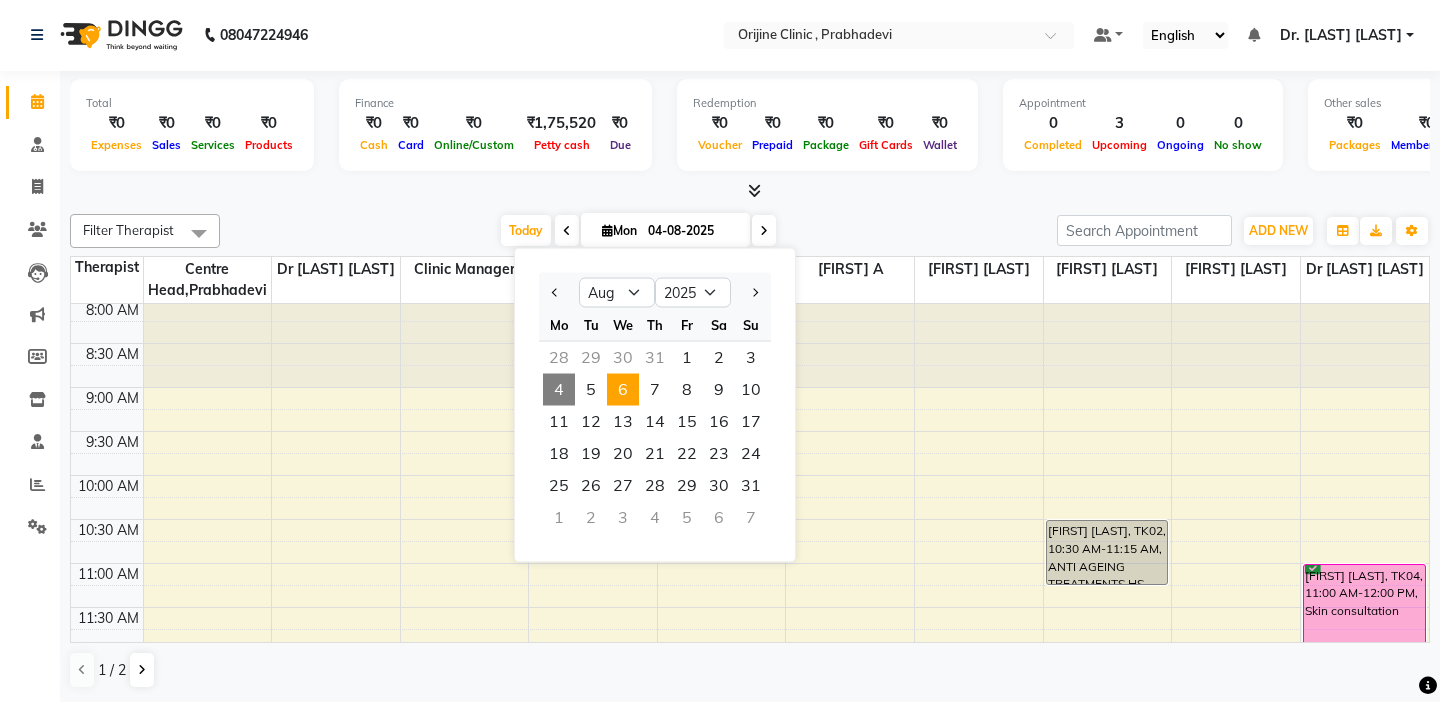 click on "6" at bounding box center (623, 390) 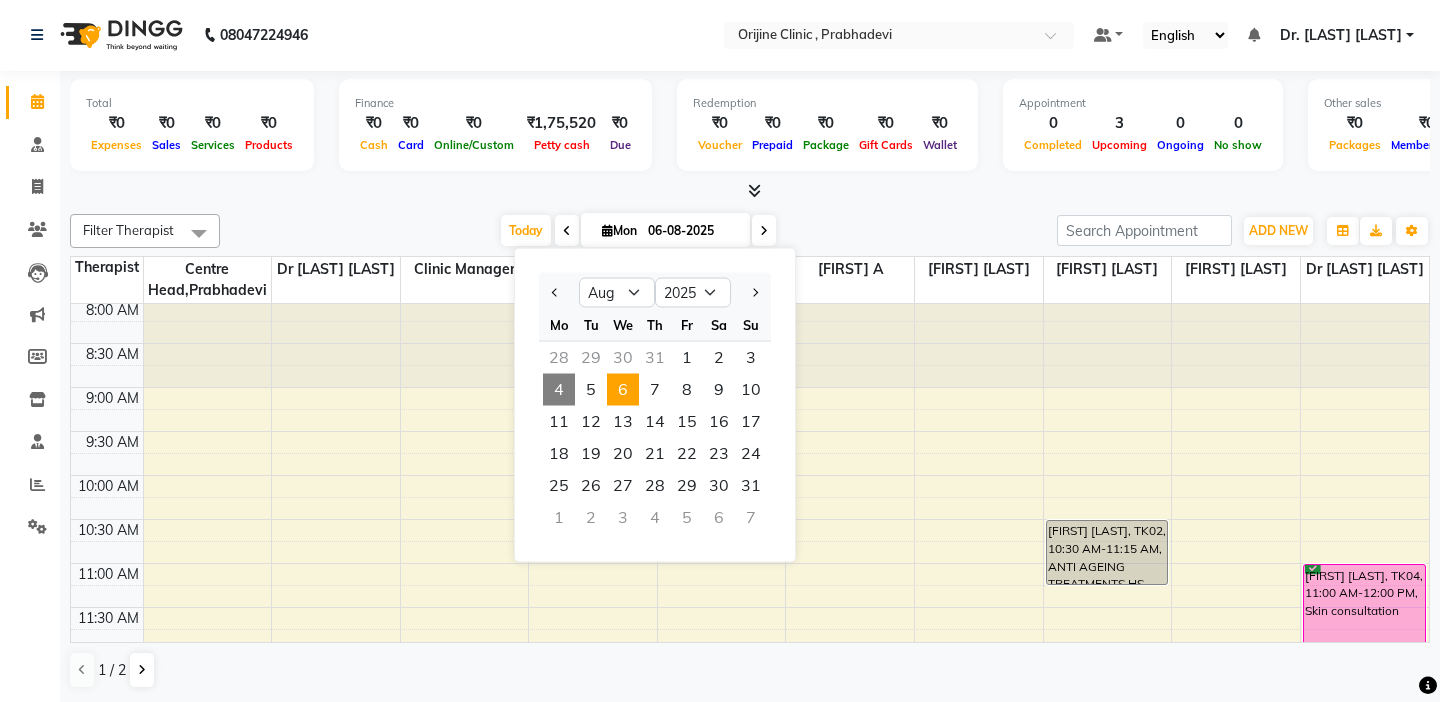 scroll, scrollTop: 793, scrollLeft: 0, axis: vertical 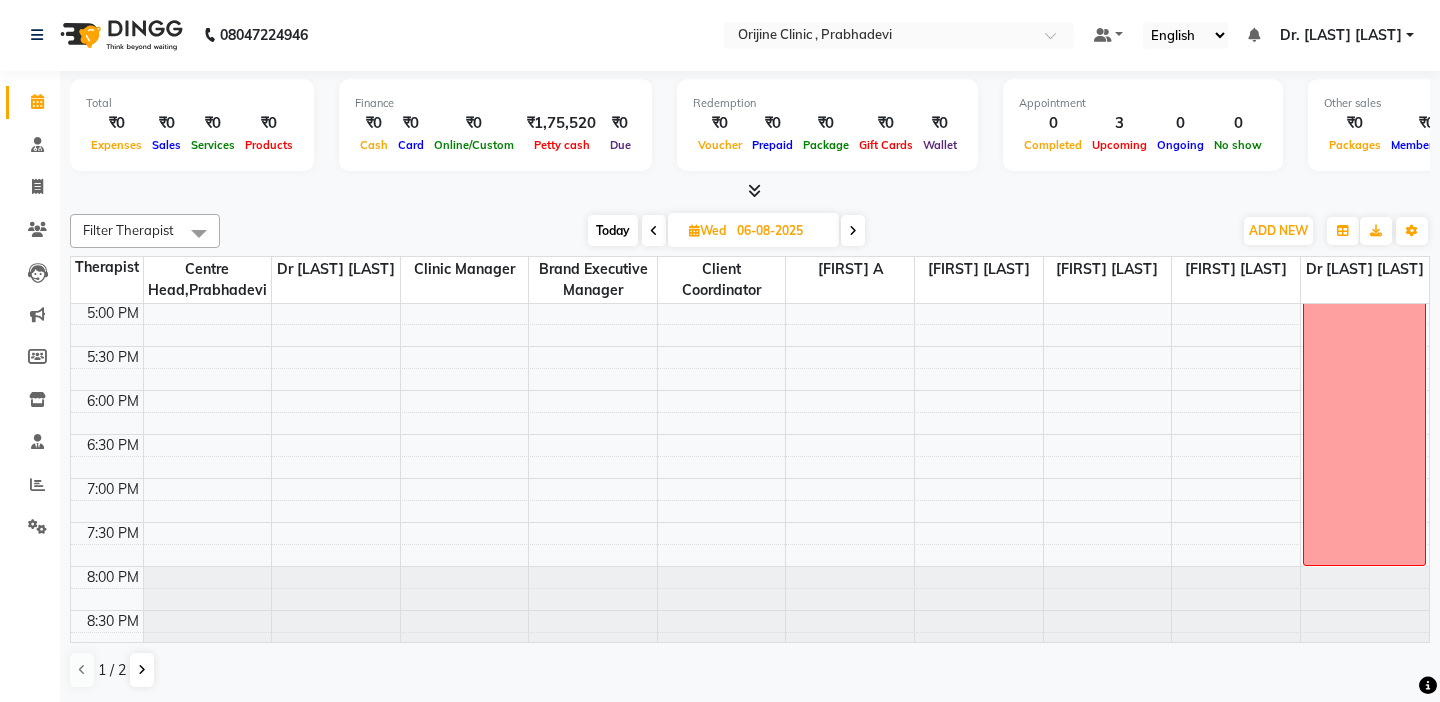 click at bounding box center (107, 335) 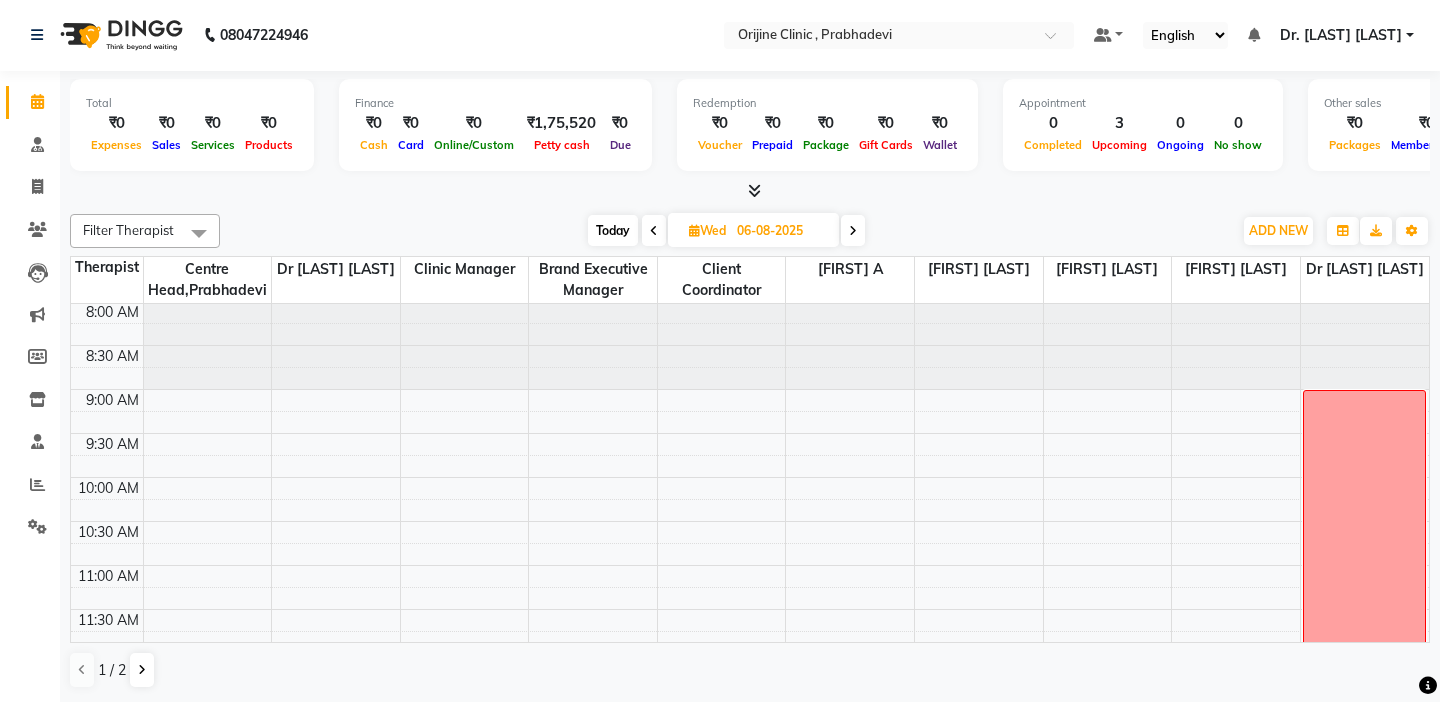 scroll, scrollTop: 0, scrollLeft: 0, axis: both 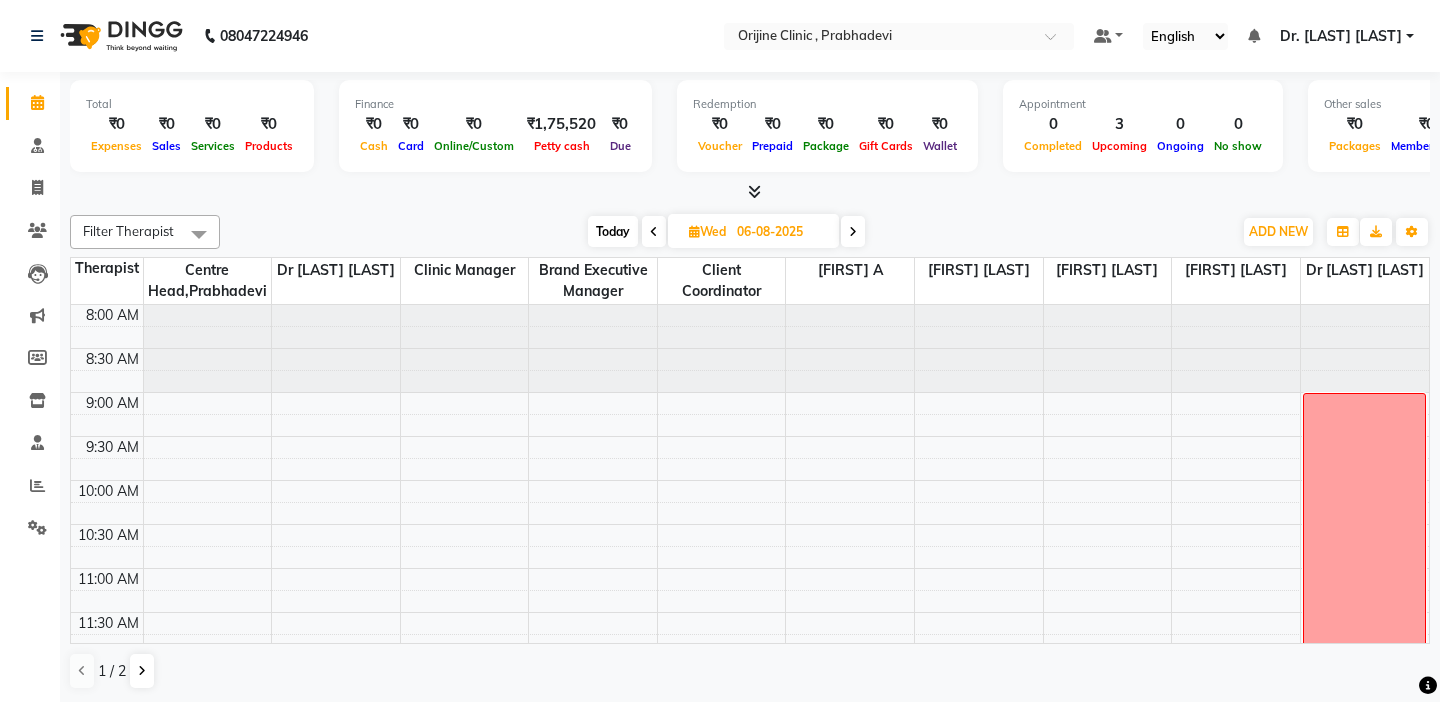 click on "Today" at bounding box center [613, 231] 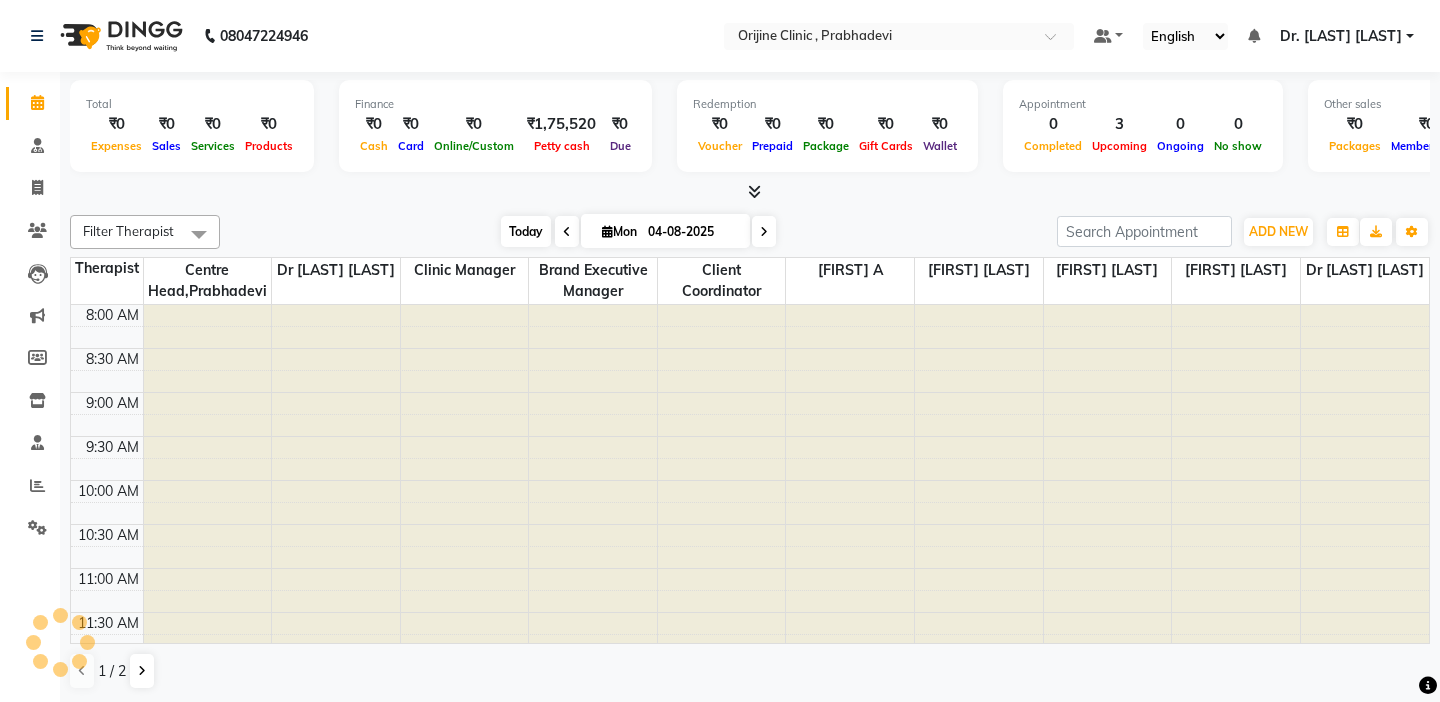 scroll, scrollTop: 793, scrollLeft: 0, axis: vertical 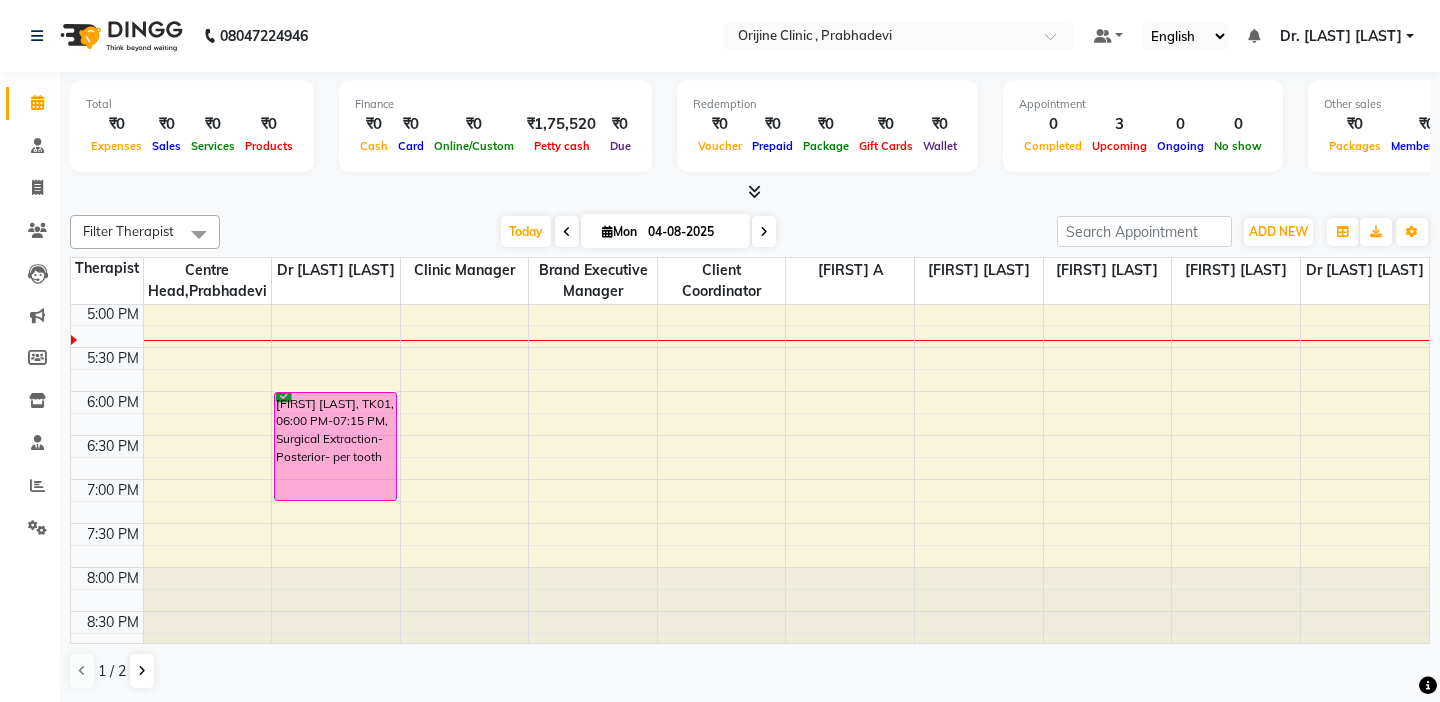 click at bounding box center (607, 231) 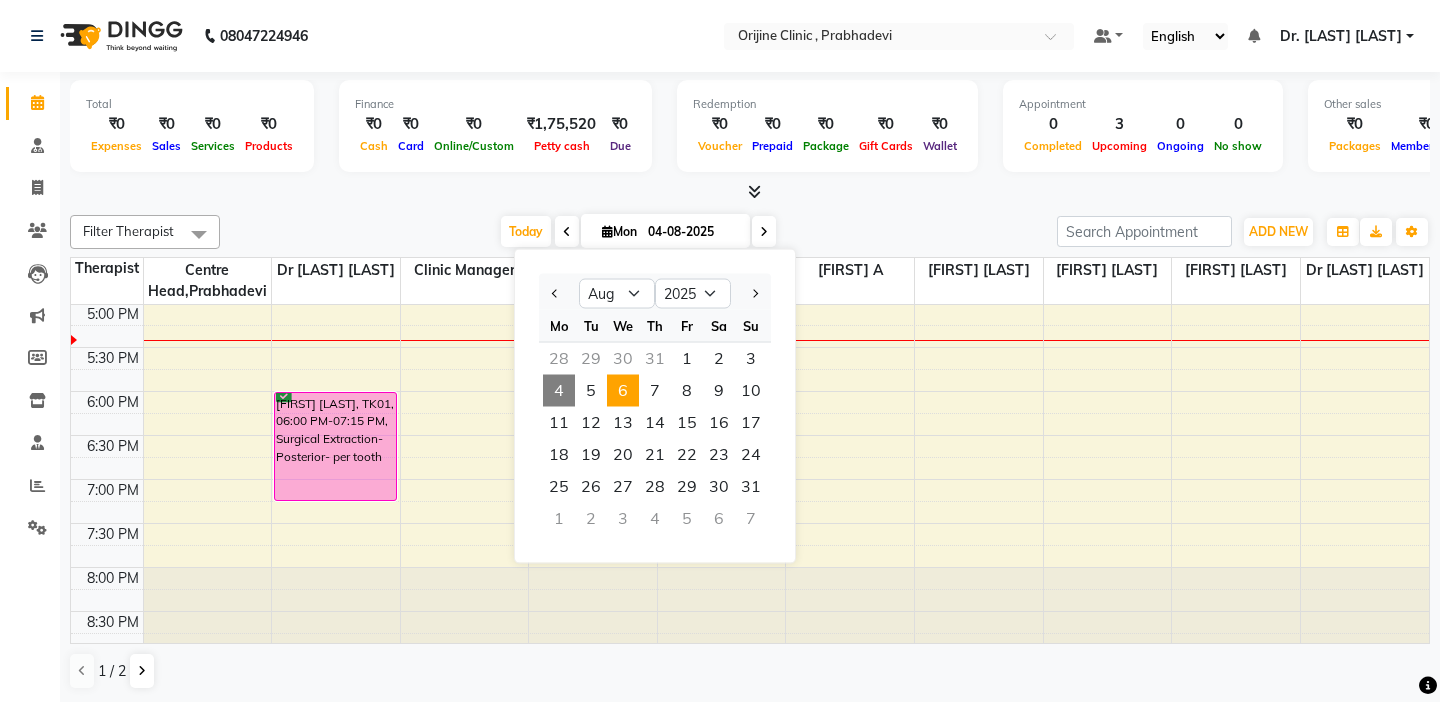 click on "6" at bounding box center (623, 391) 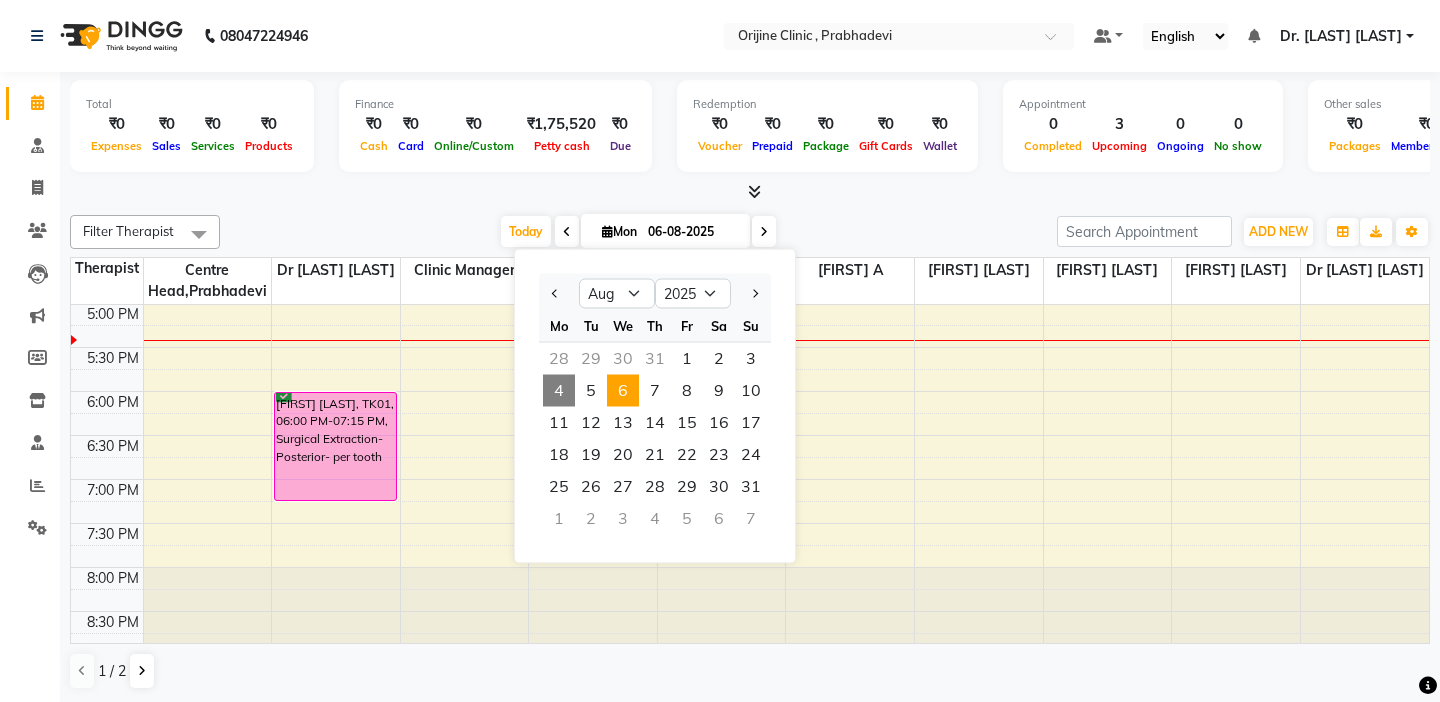 scroll, scrollTop: 793, scrollLeft: 0, axis: vertical 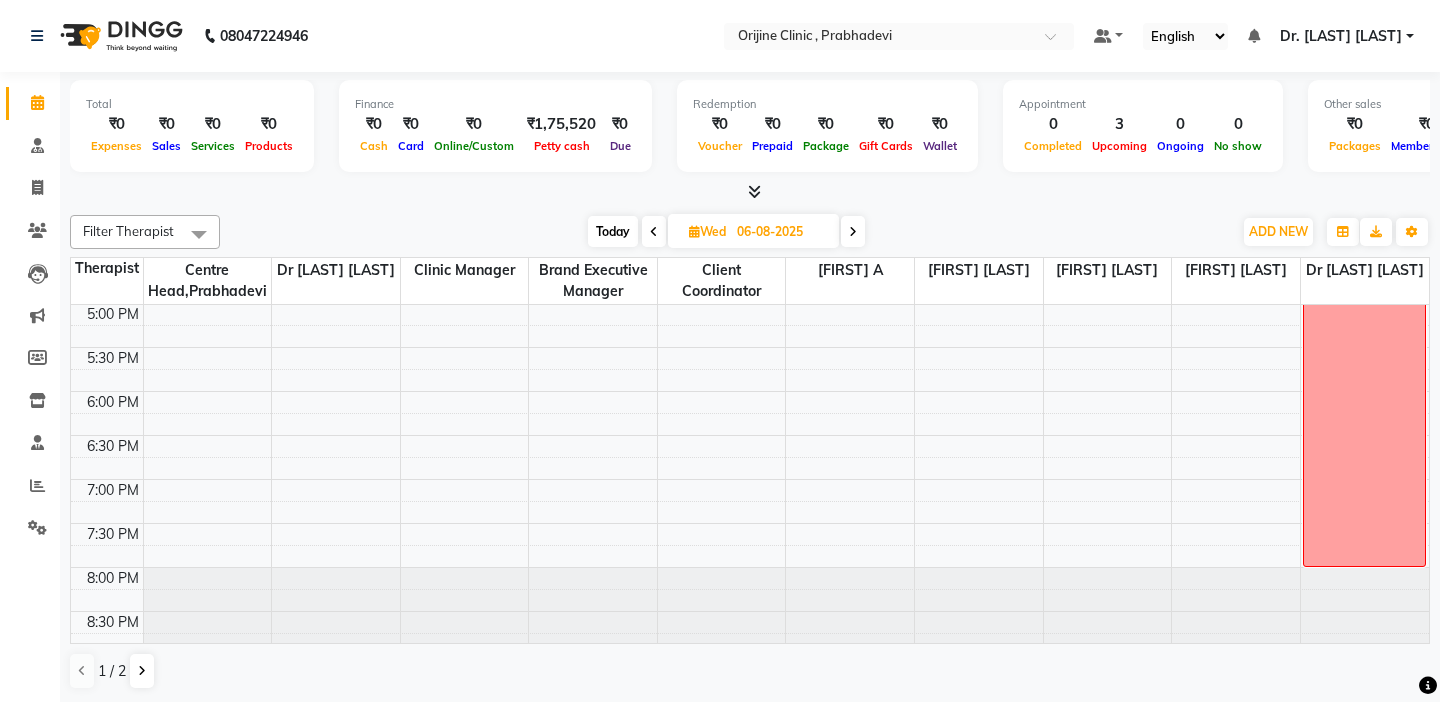 click at bounding box center [107, 336] 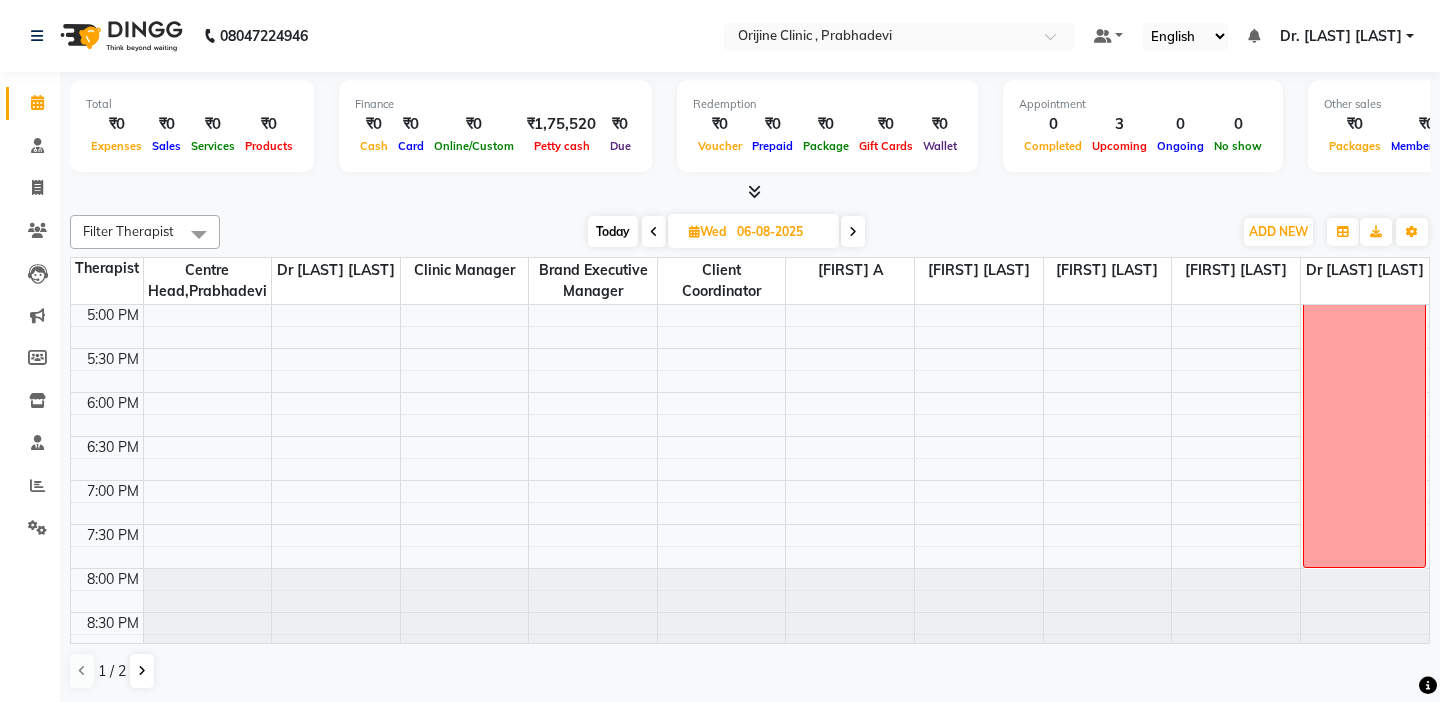 scroll, scrollTop: 804, scrollLeft: 0, axis: vertical 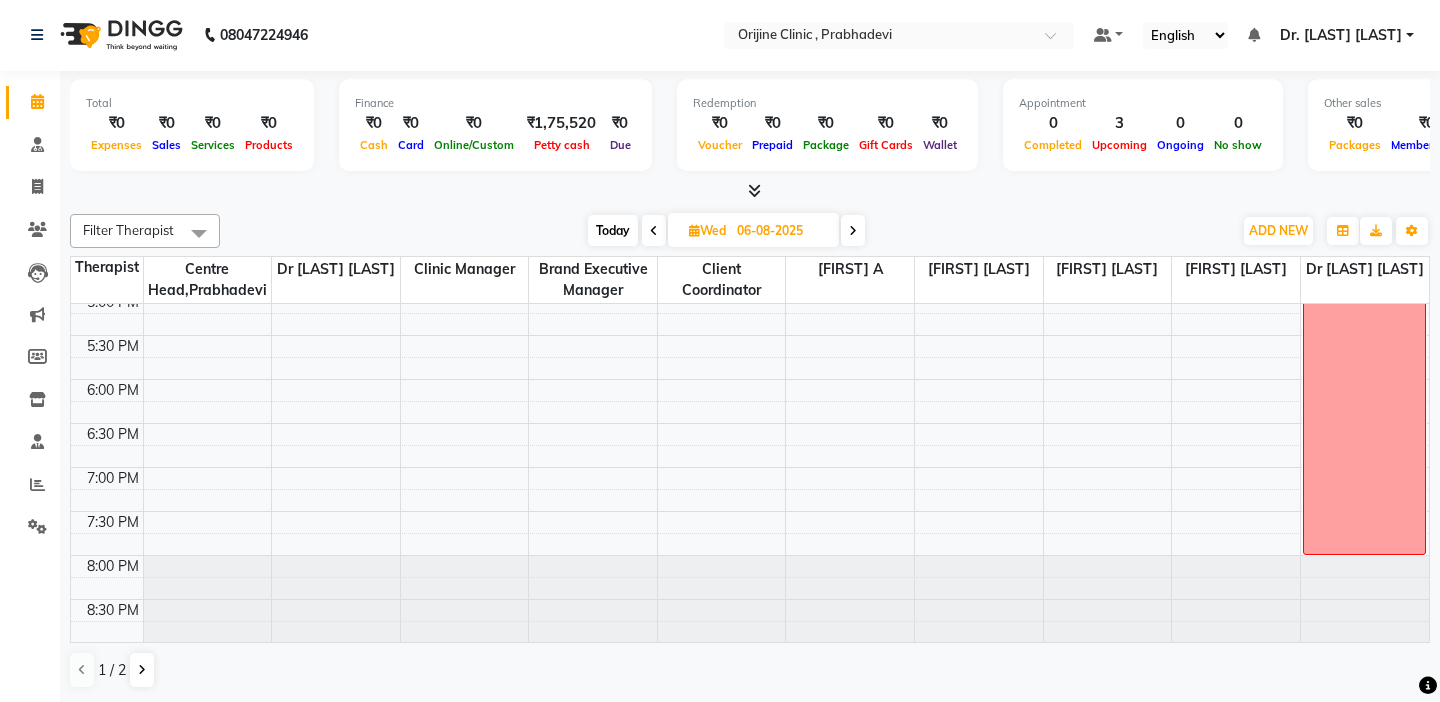 click on "Today" at bounding box center [613, 230] 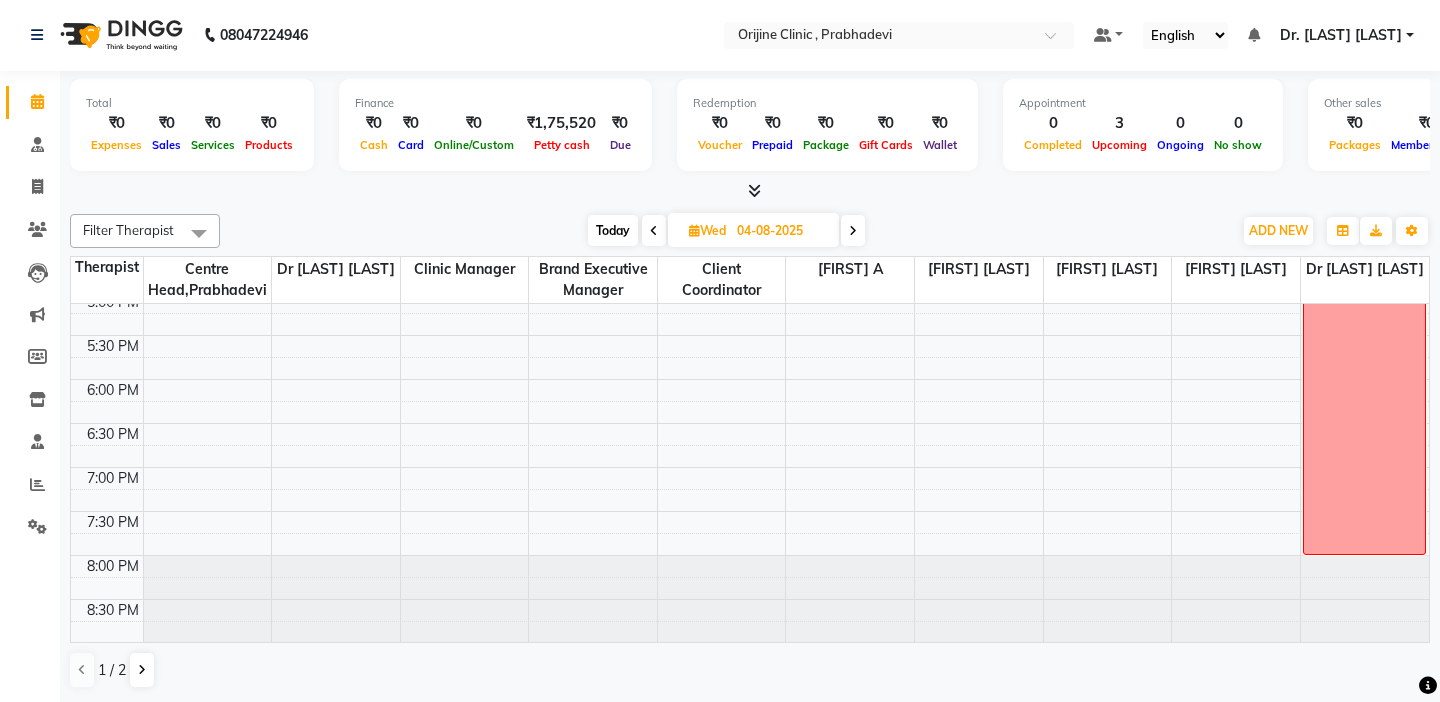 scroll, scrollTop: 793, scrollLeft: 0, axis: vertical 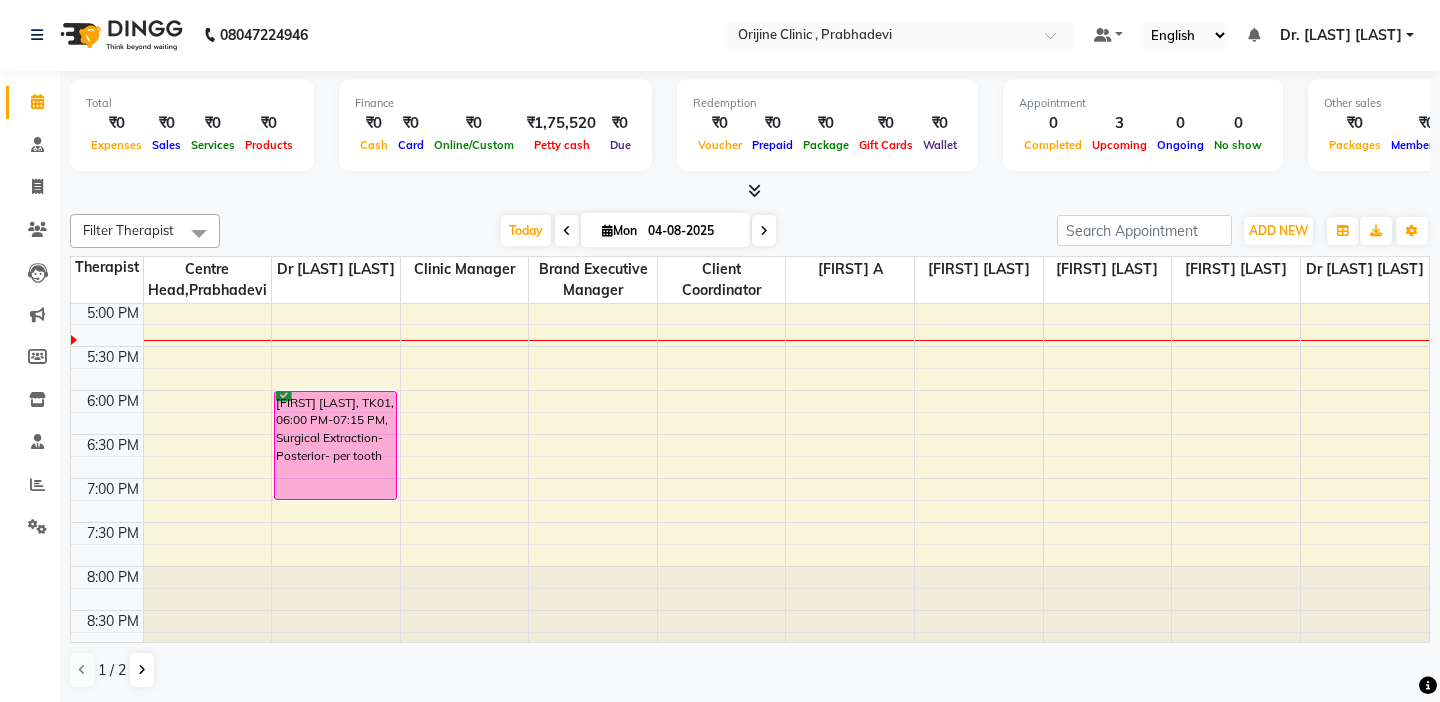 click at bounding box center (607, 230) 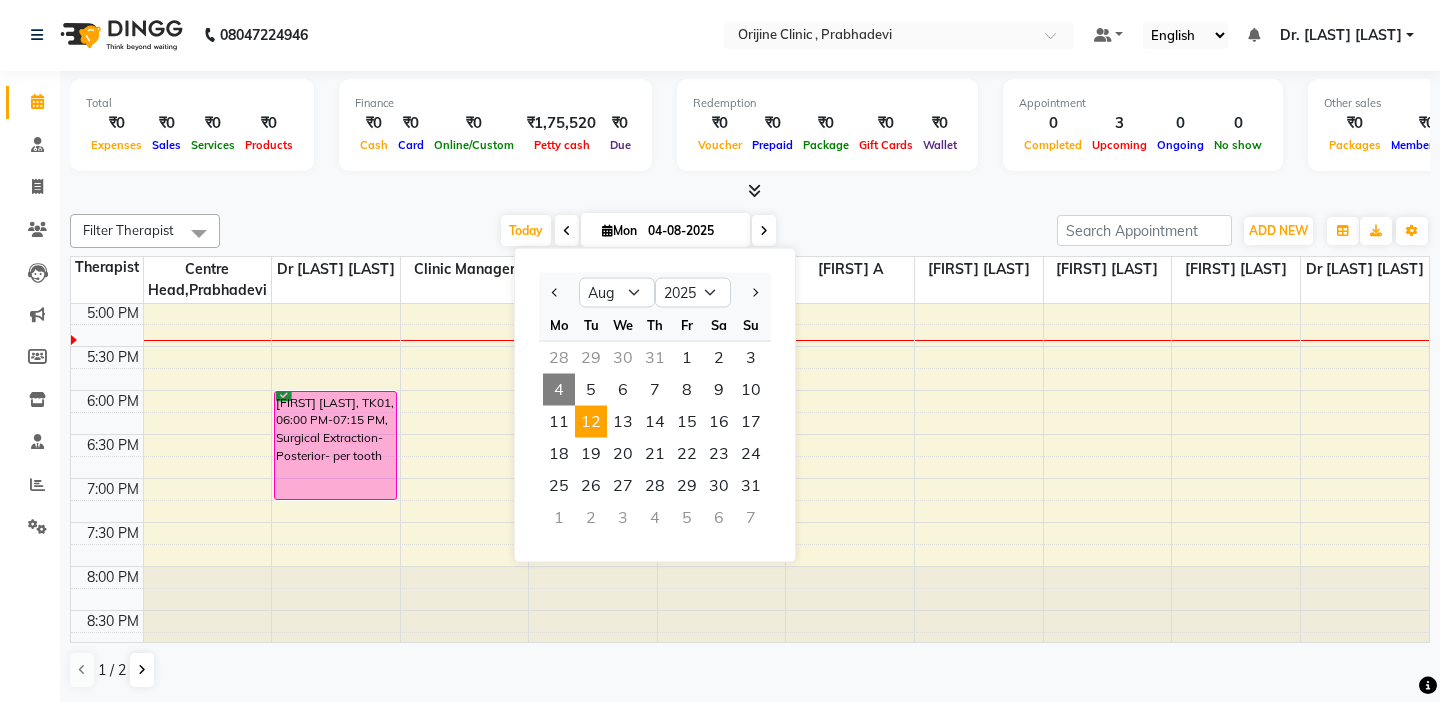 click on "12" at bounding box center (591, 422) 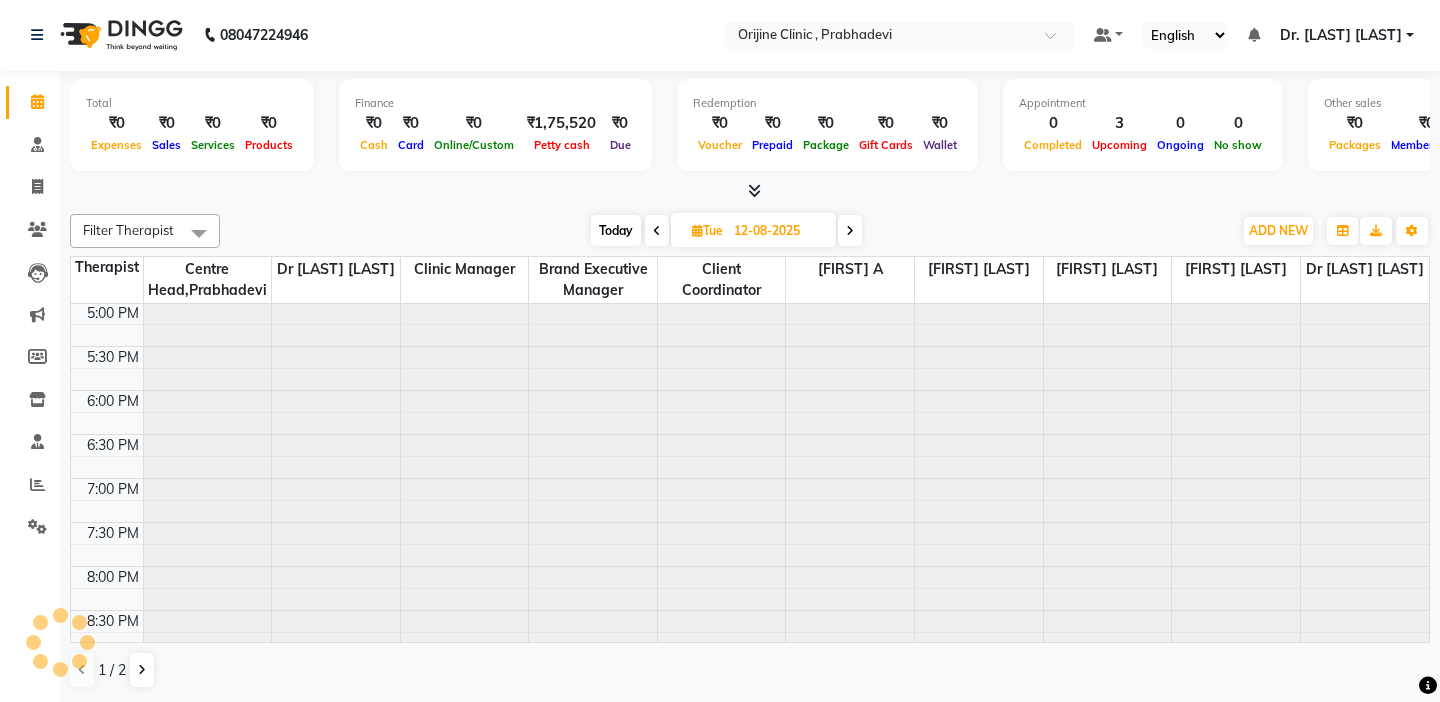 scroll, scrollTop: 793, scrollLeft: 0, axis: vertical 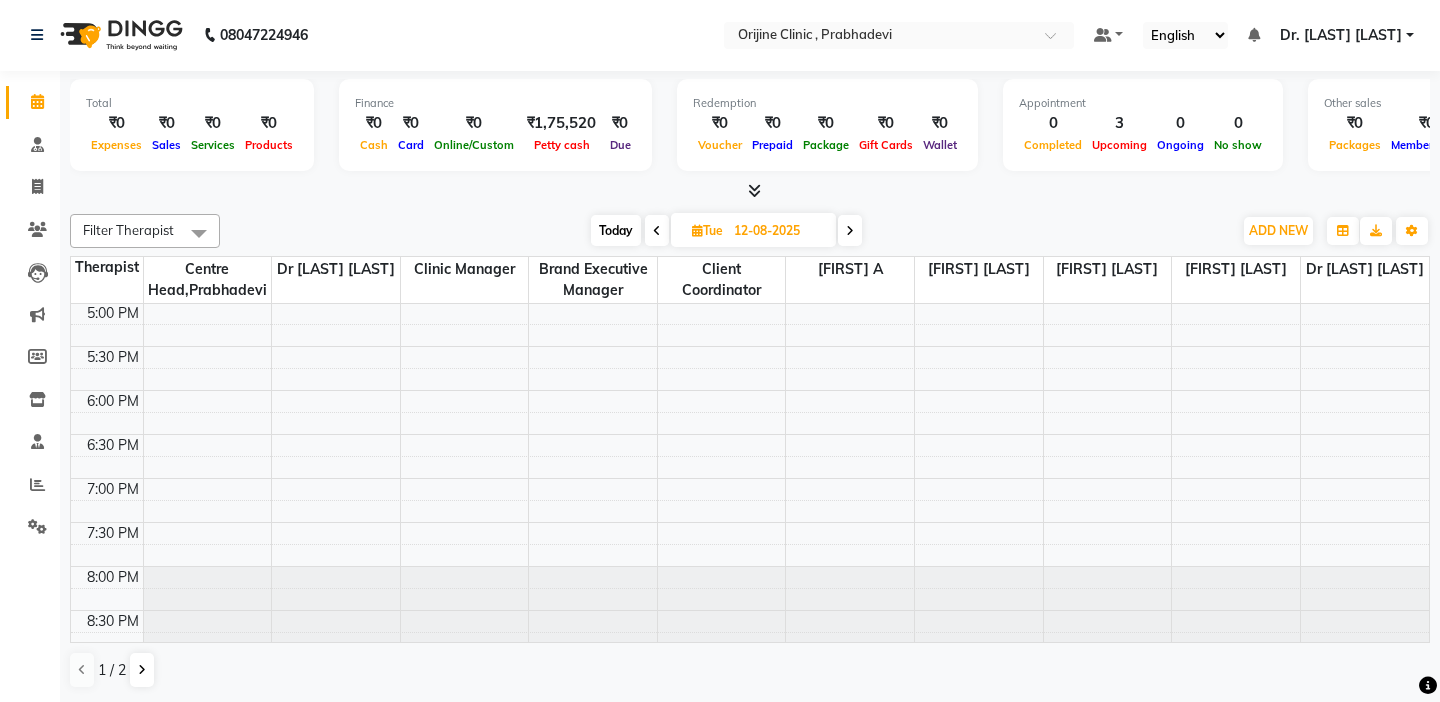 click at bounding box center [107, 335] 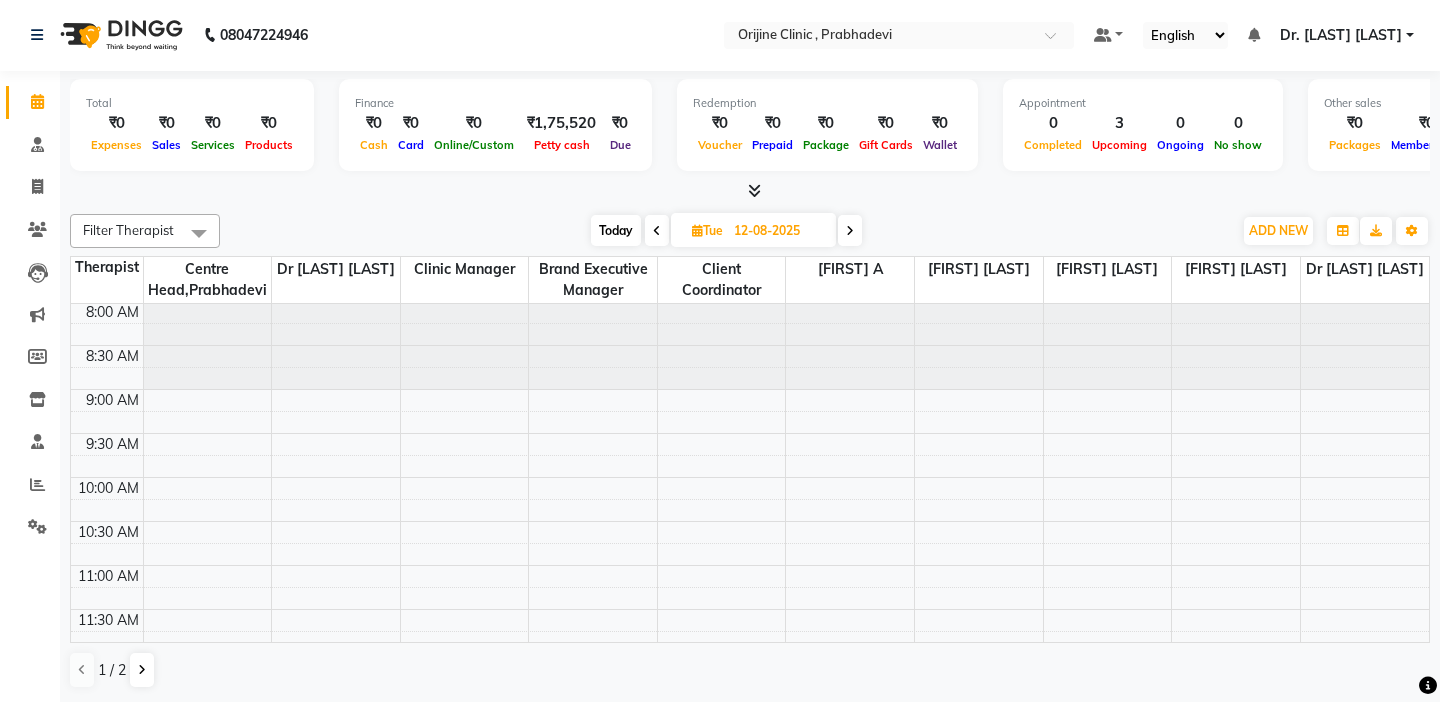 scroll, scrollTop: 0, scrollLeft: 0, axis: both 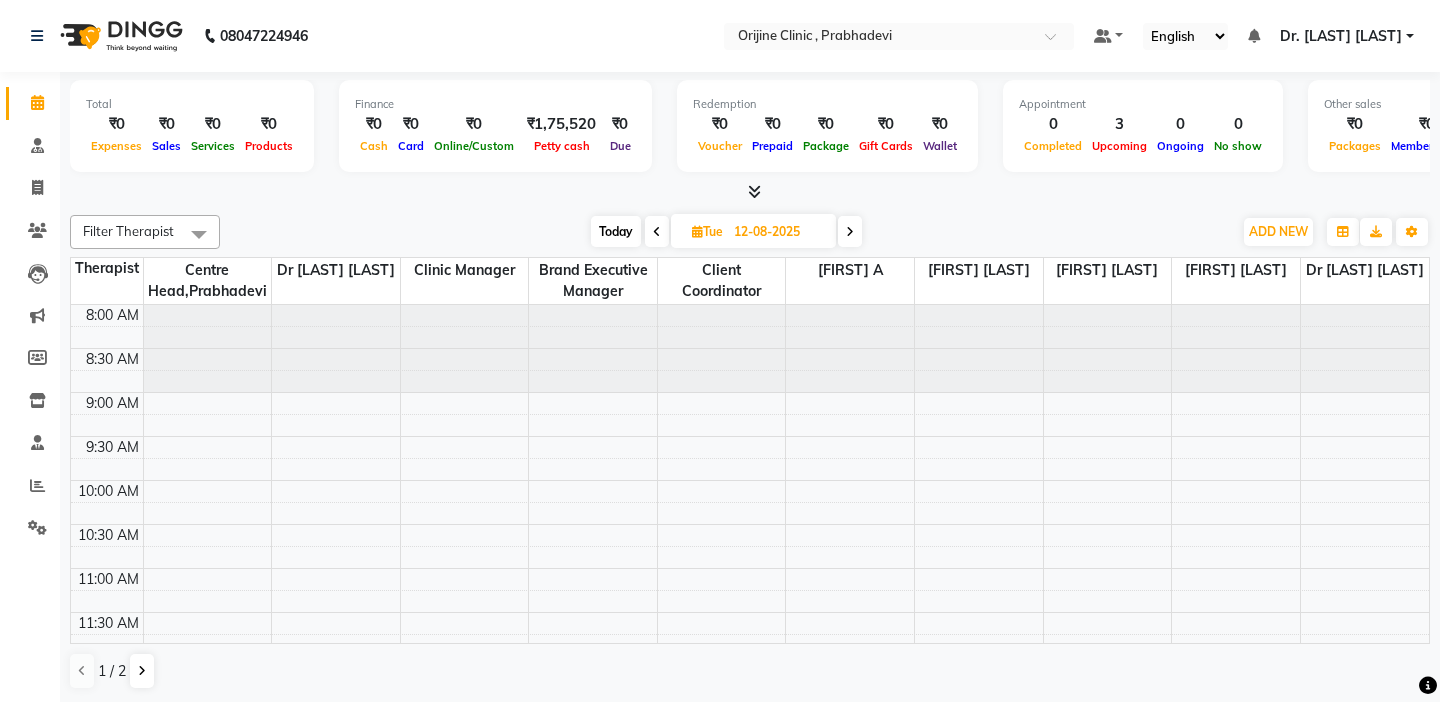 click at bounding box center [107, 337] 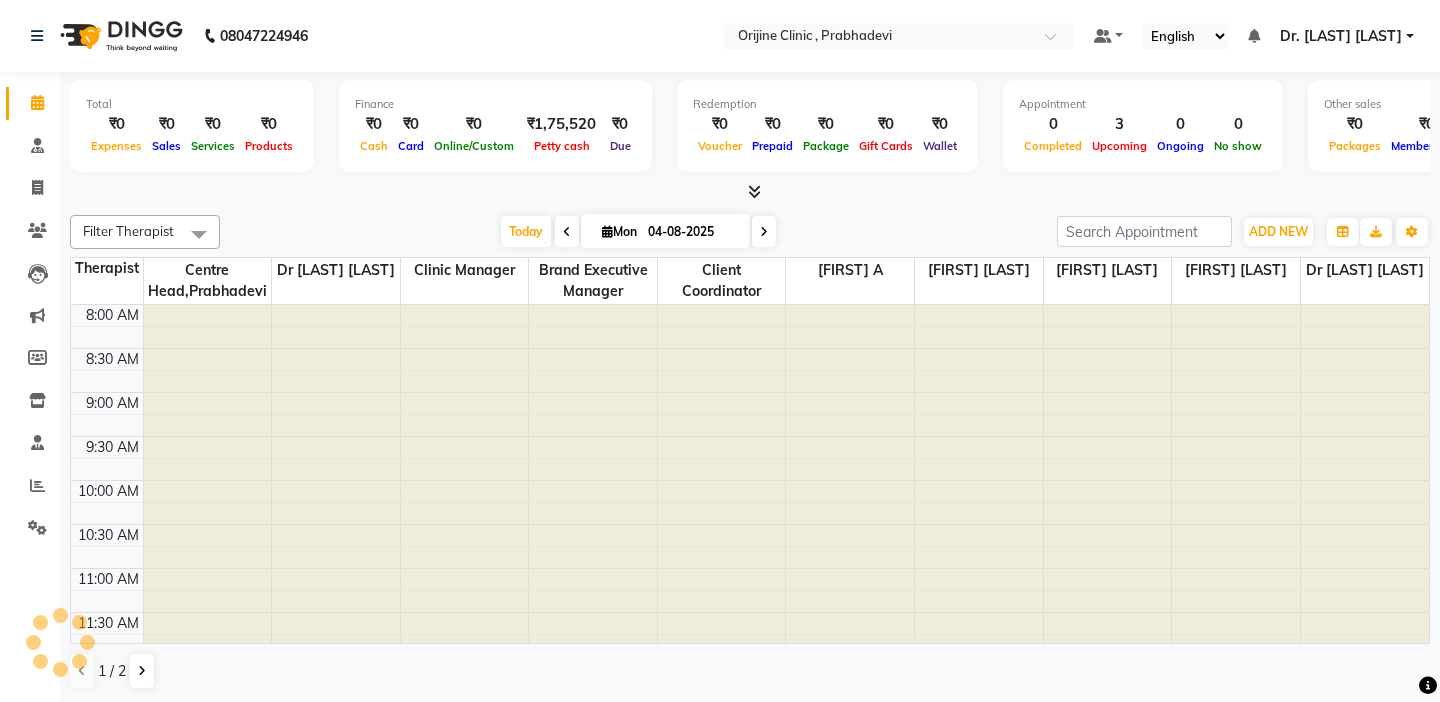 scroll, scrollTop: 793, scrollLeft: 0, axis: vertical 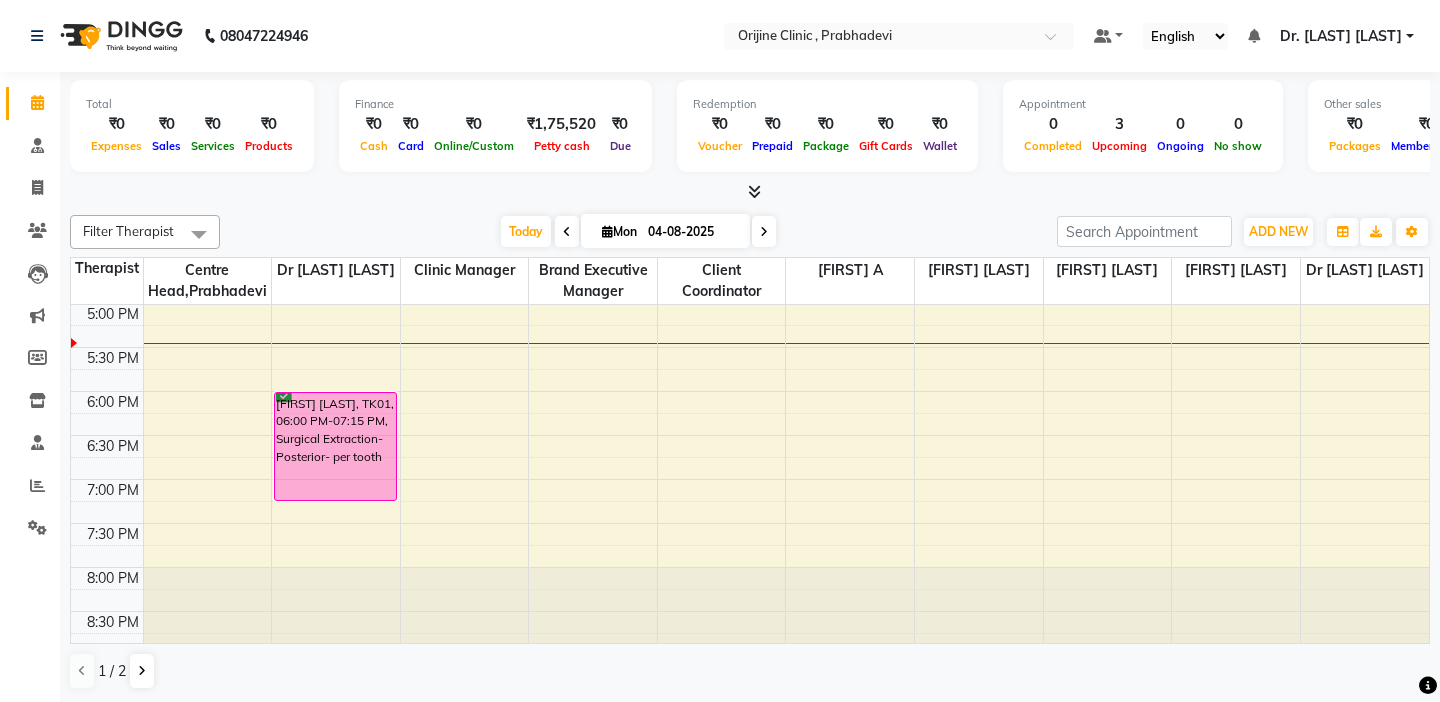 click at bounding box center (107, 336) 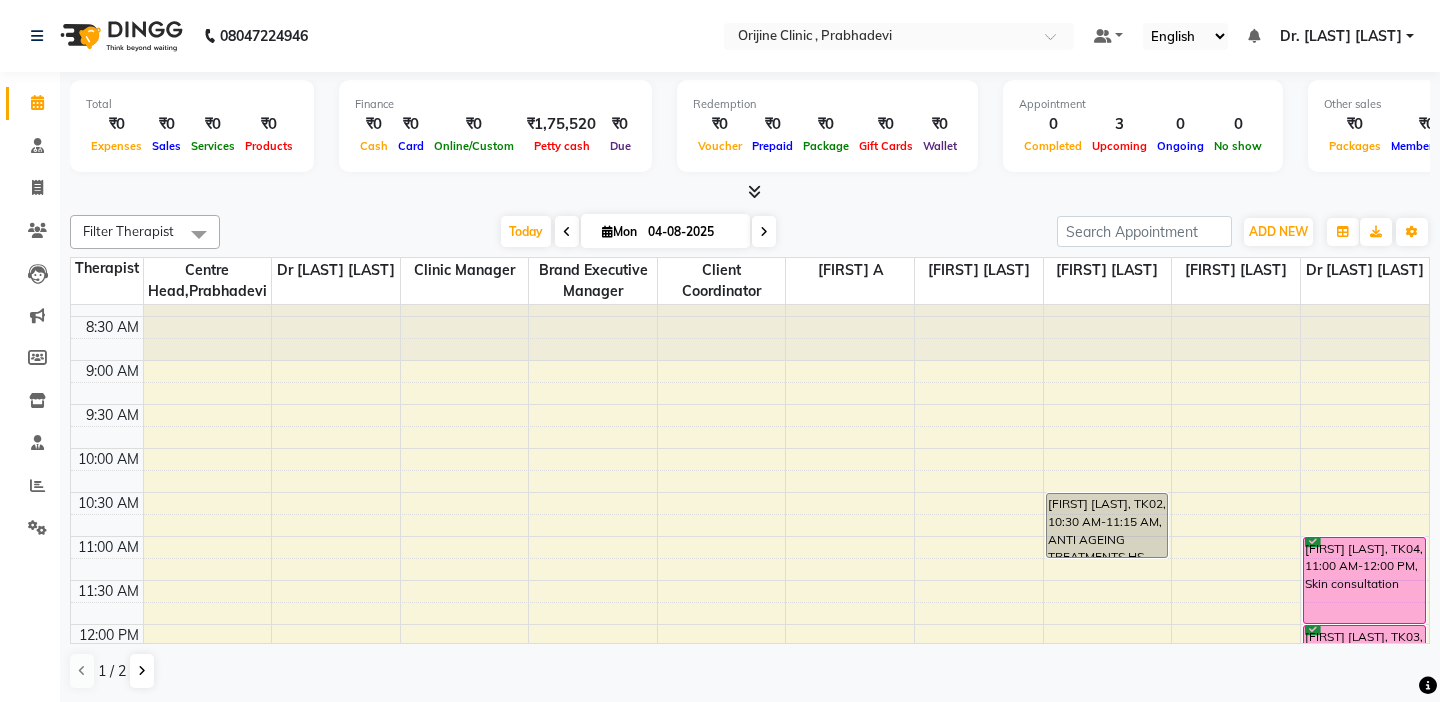 scroll, scrollTop: 0, scrollLeft: 0, axis: both 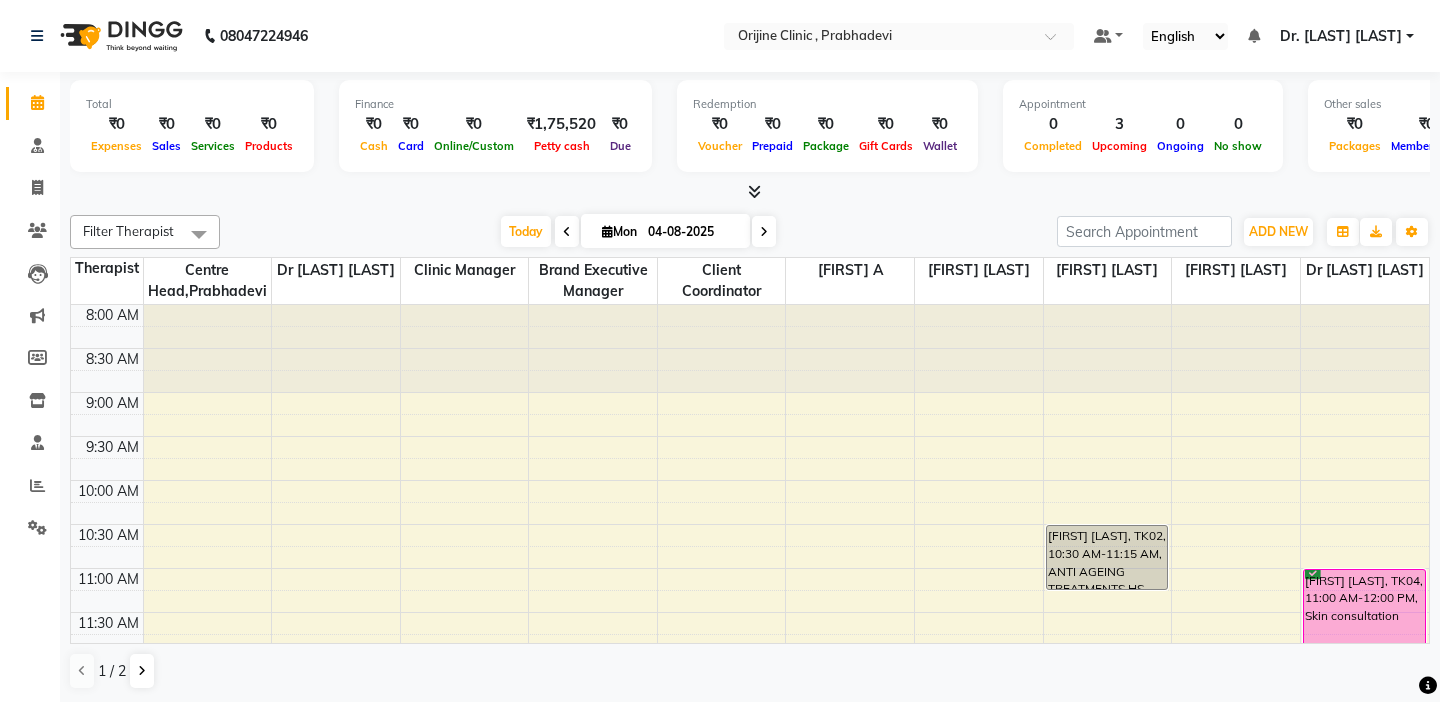 click at bounding box center [107, 337] 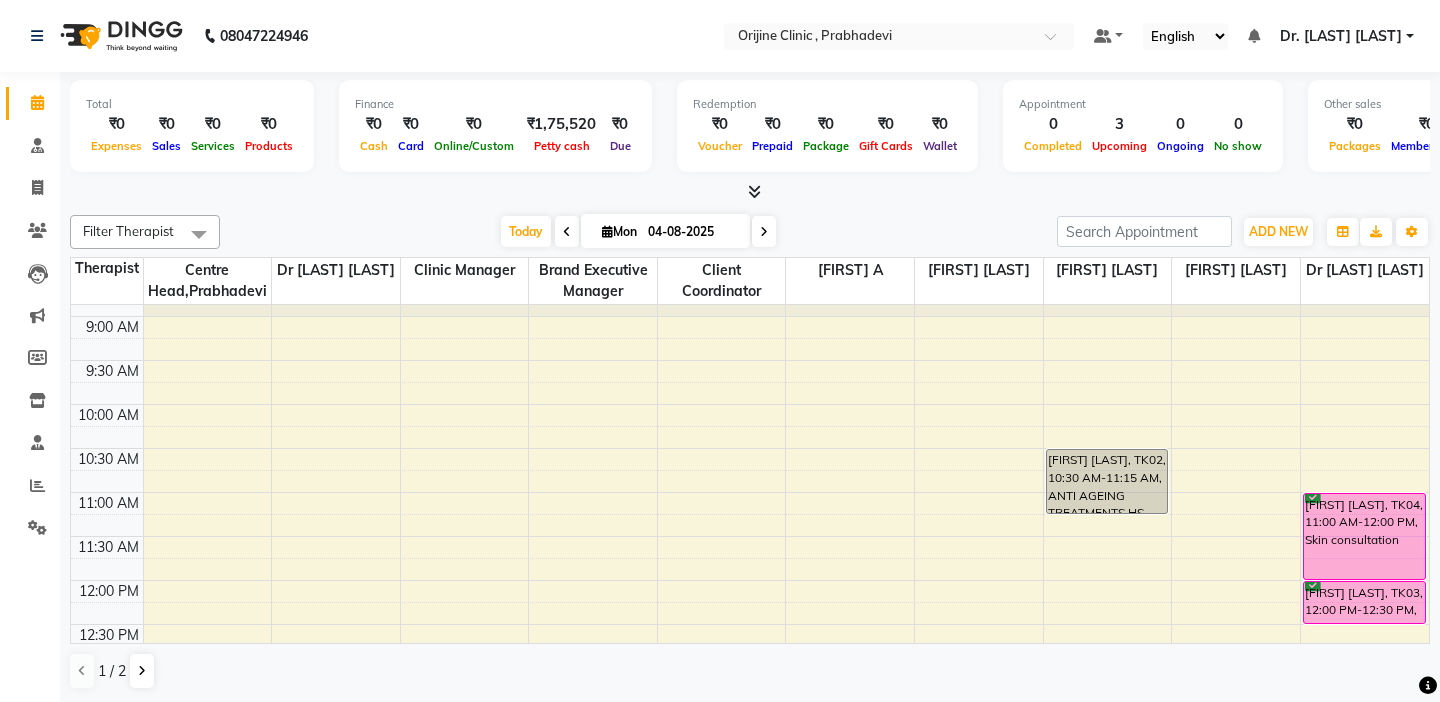 scroll, scrollTop: 80, scrollLeft: 0, axis: vertical 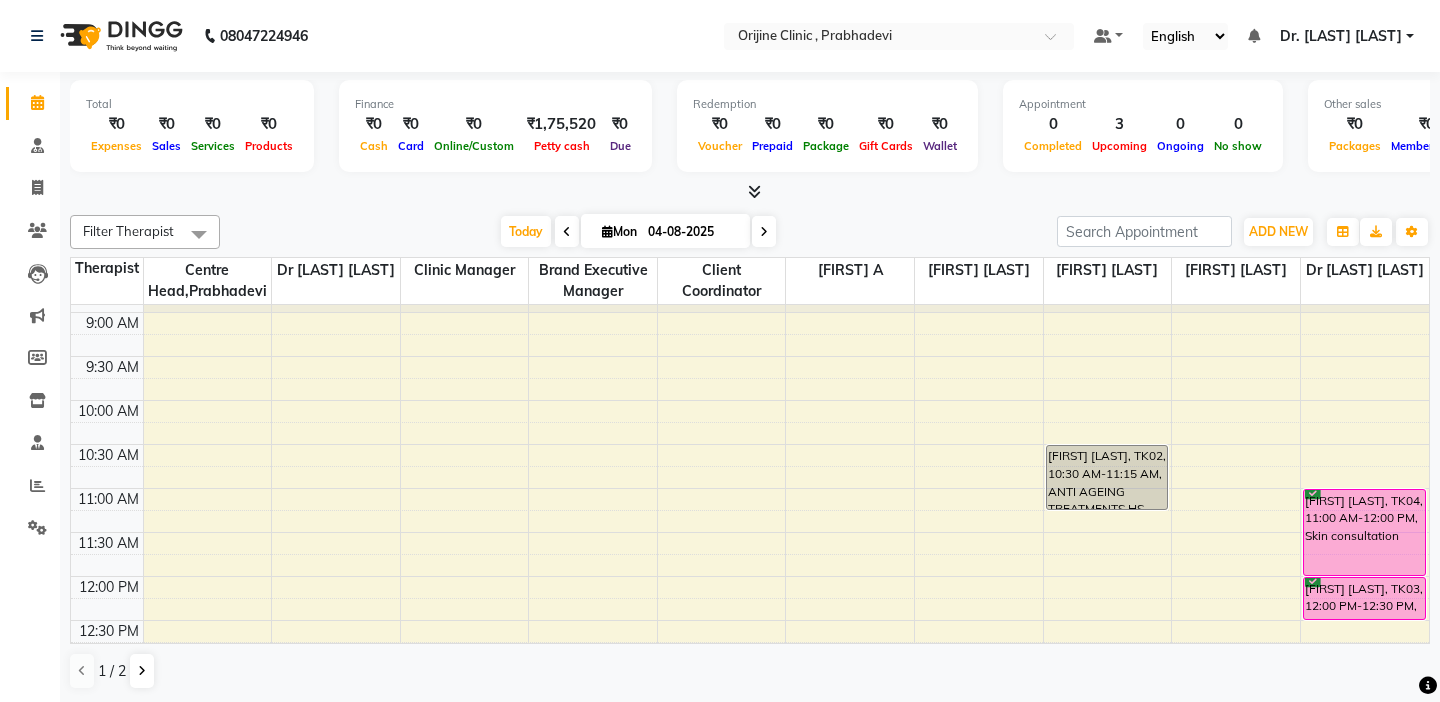 click at bounding box center (107, 389) 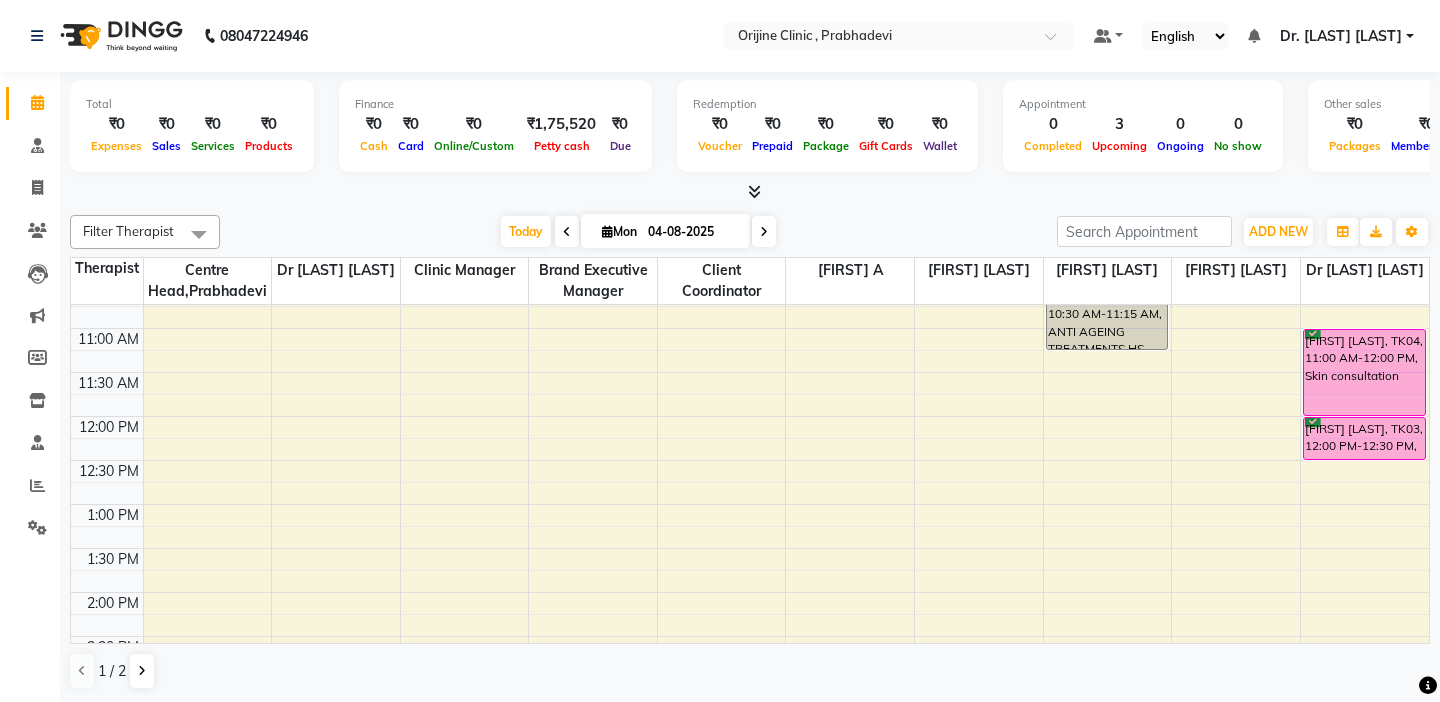 scroll, scrollTop: 280, scrollLeft: 0, axis: vertical 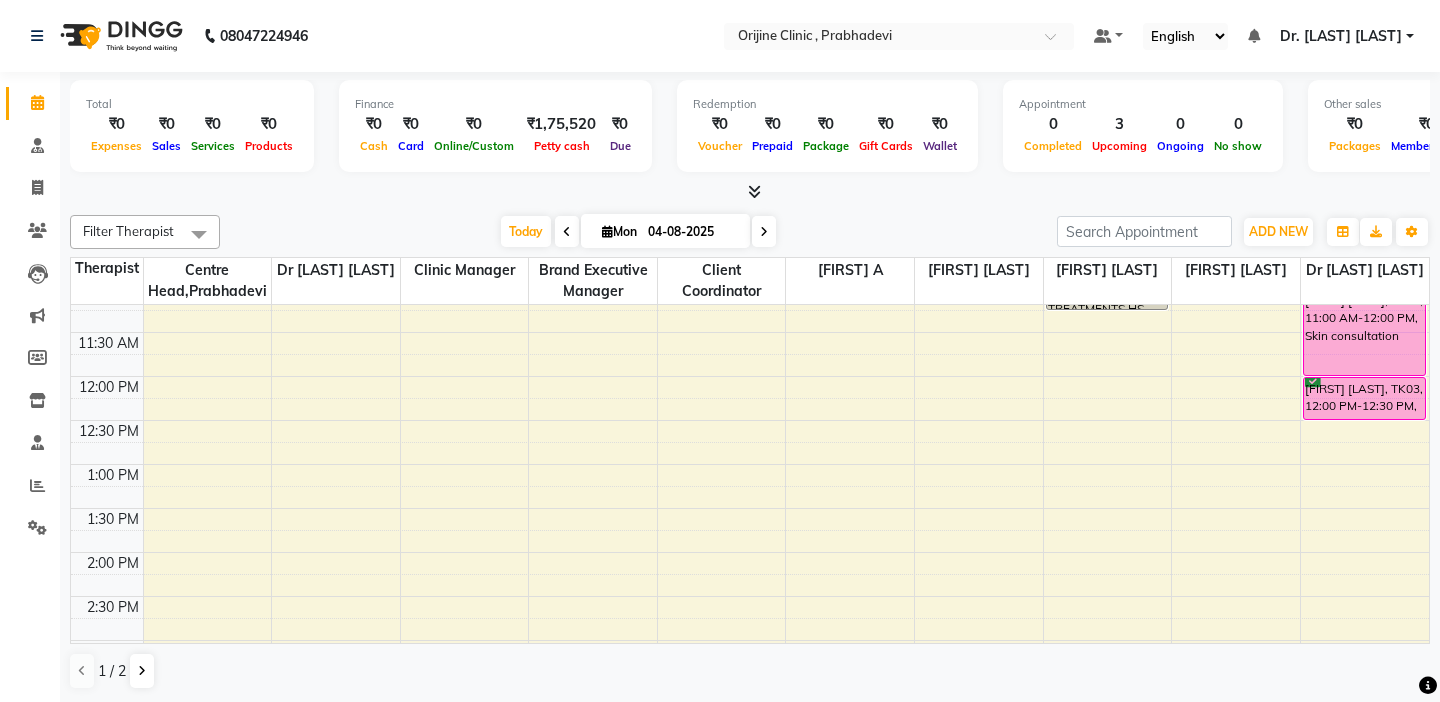click at bounding box center (764, 232) 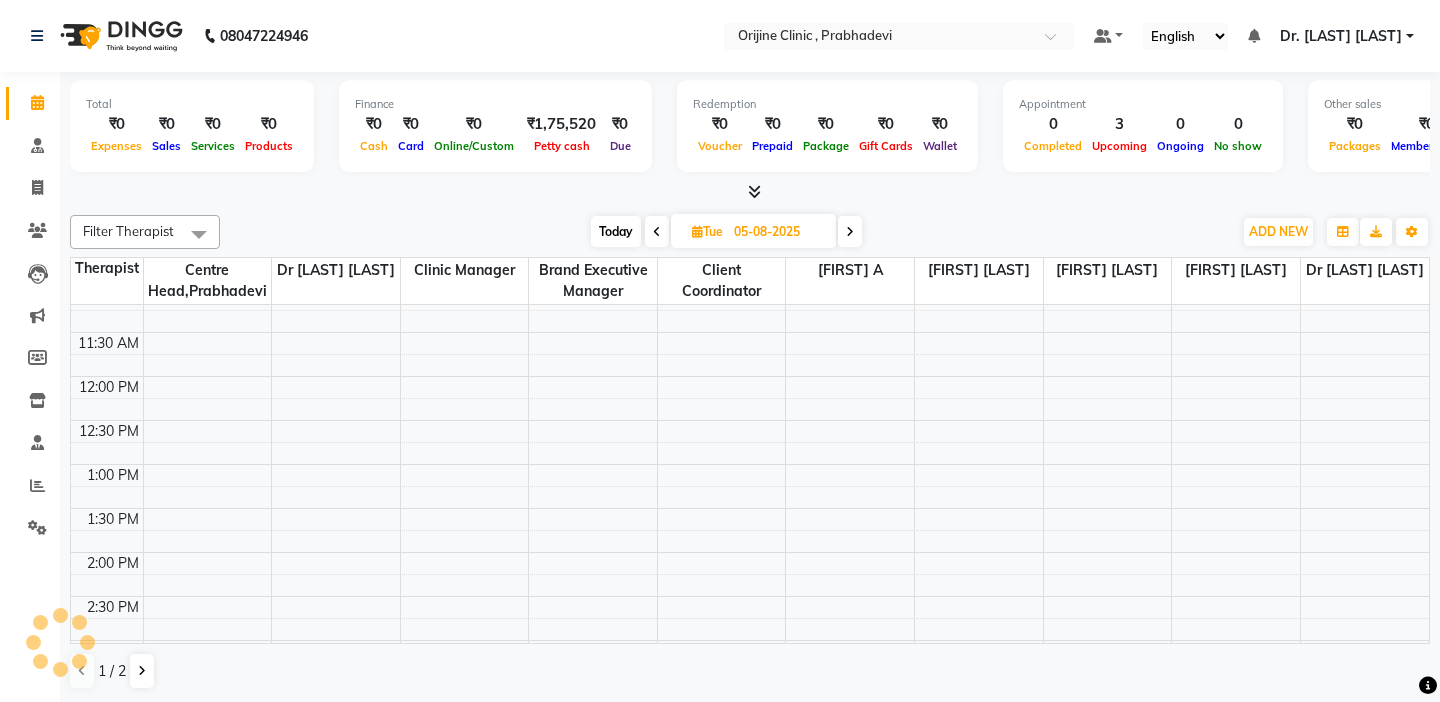 scroll, scrollTop: 793, scrollLeft: 0, axis: vertical 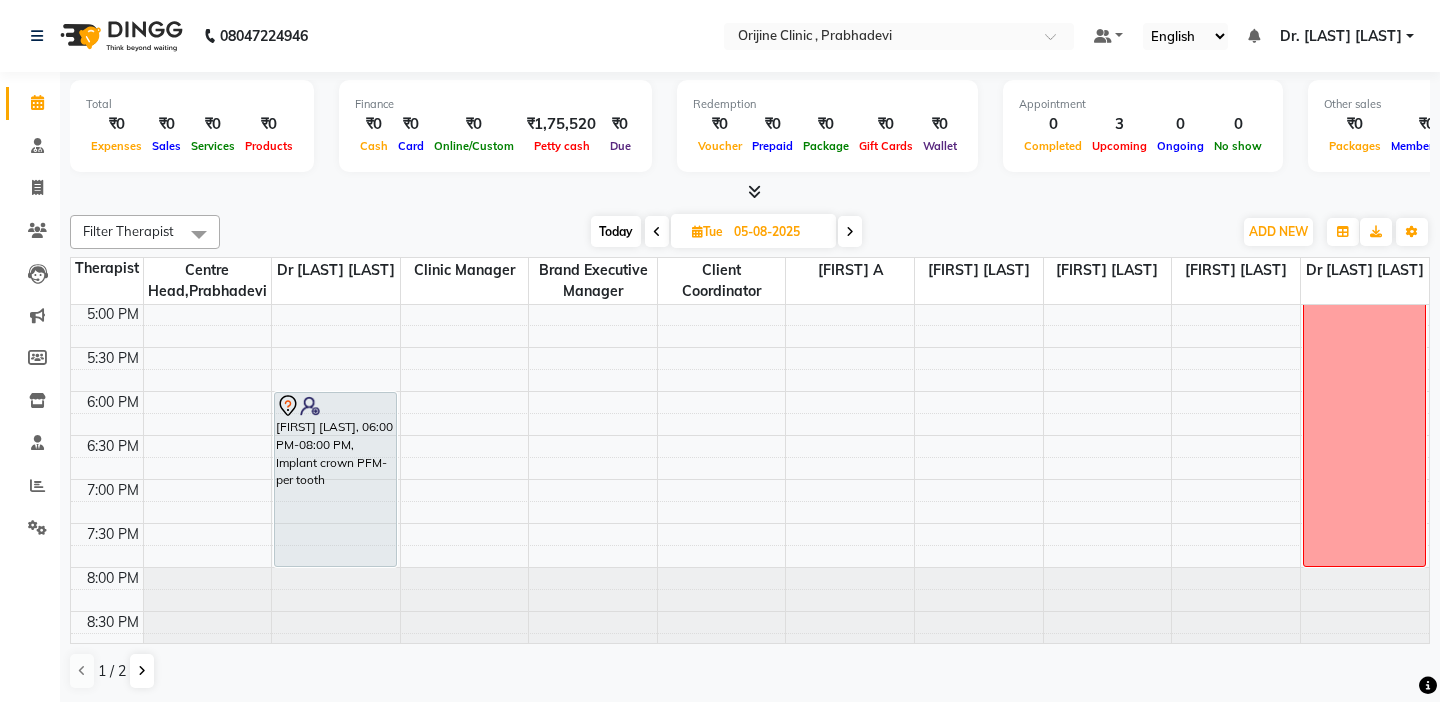 click at bounding box center (850, 232) 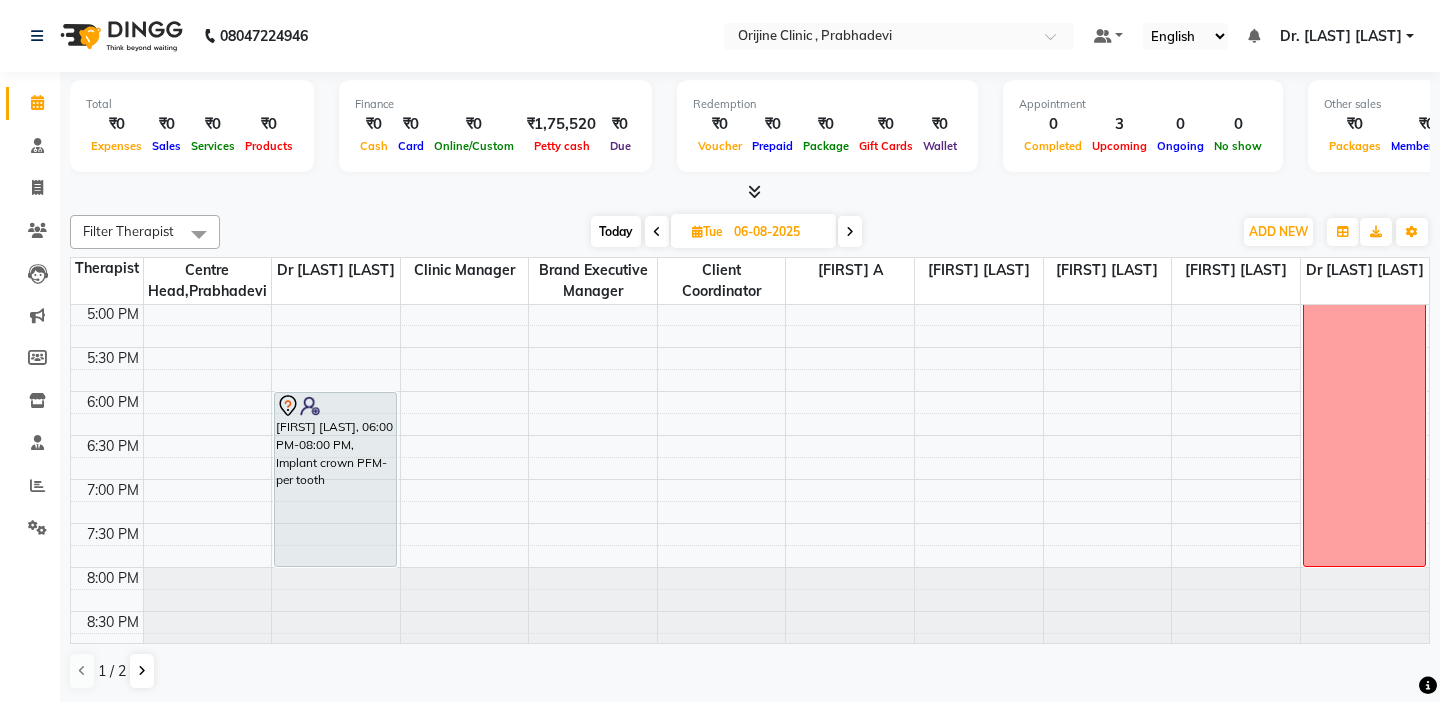 scroll, scrollTop: 793, scrollLeft: 0, axis: vertical 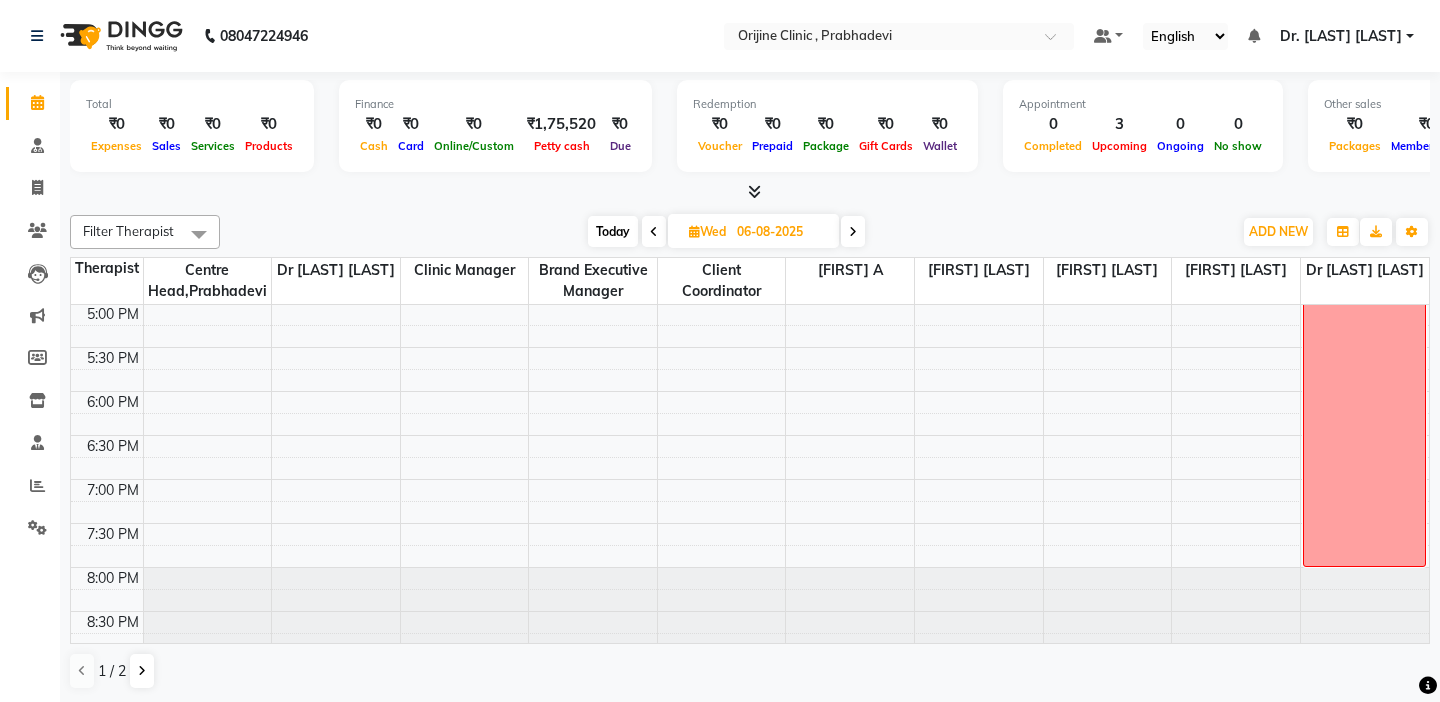 click at bounding box center [853, 231] 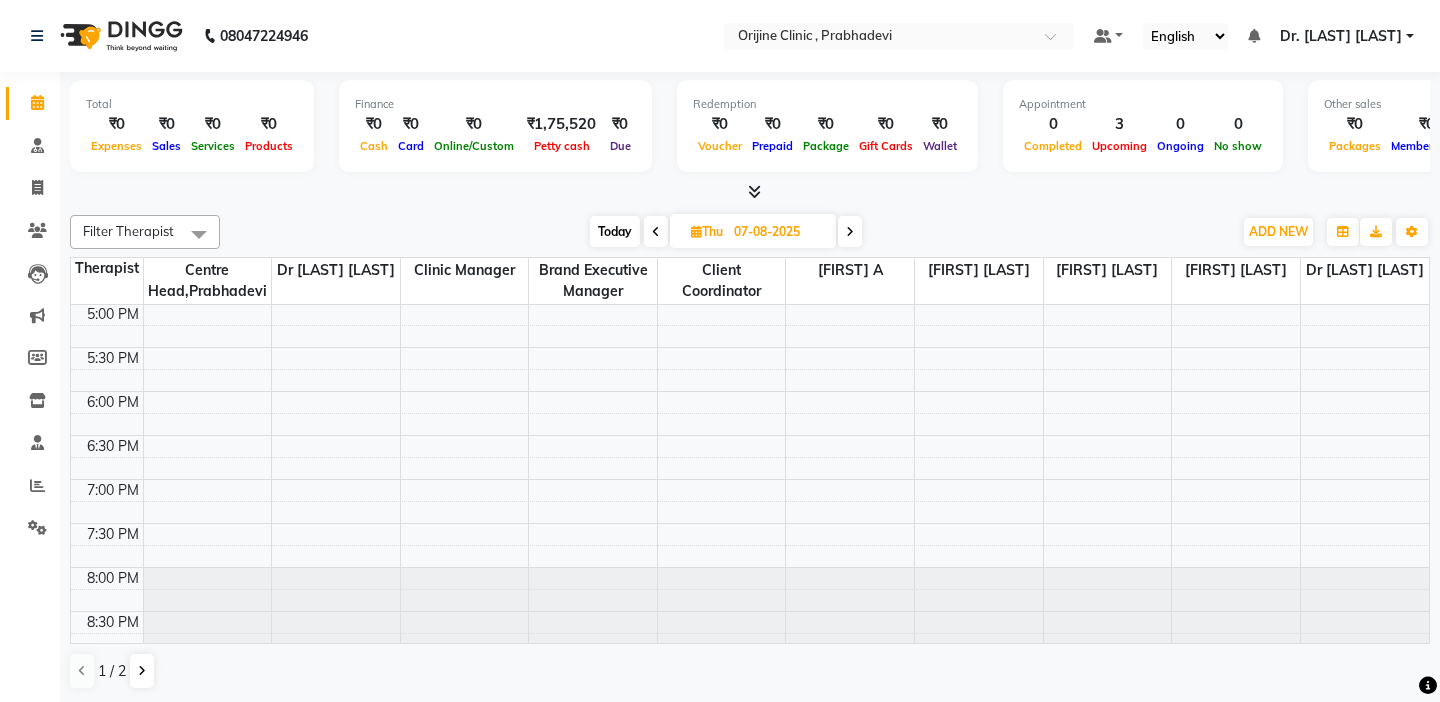 scroll, scrollTop: 793, scrollLeft: 0, axis: vertical 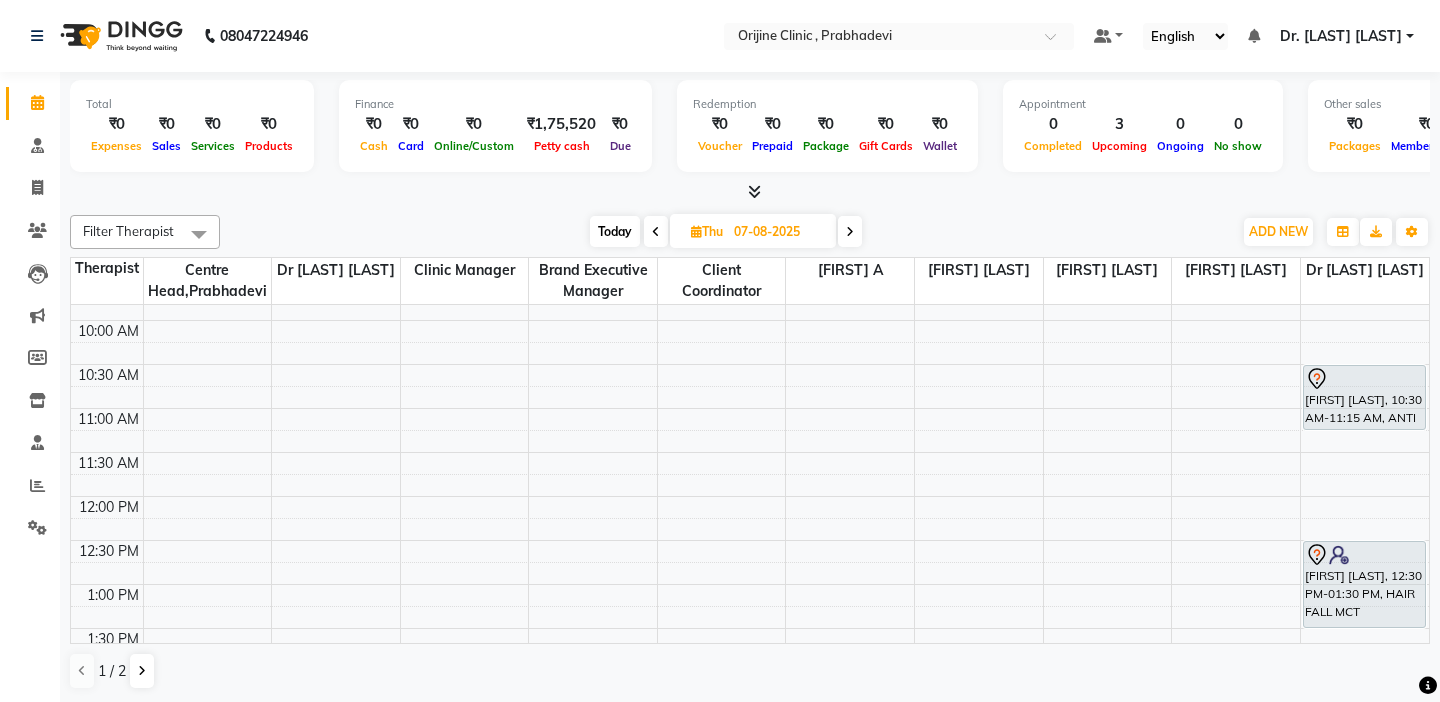 click at bounding box center (850, 232) 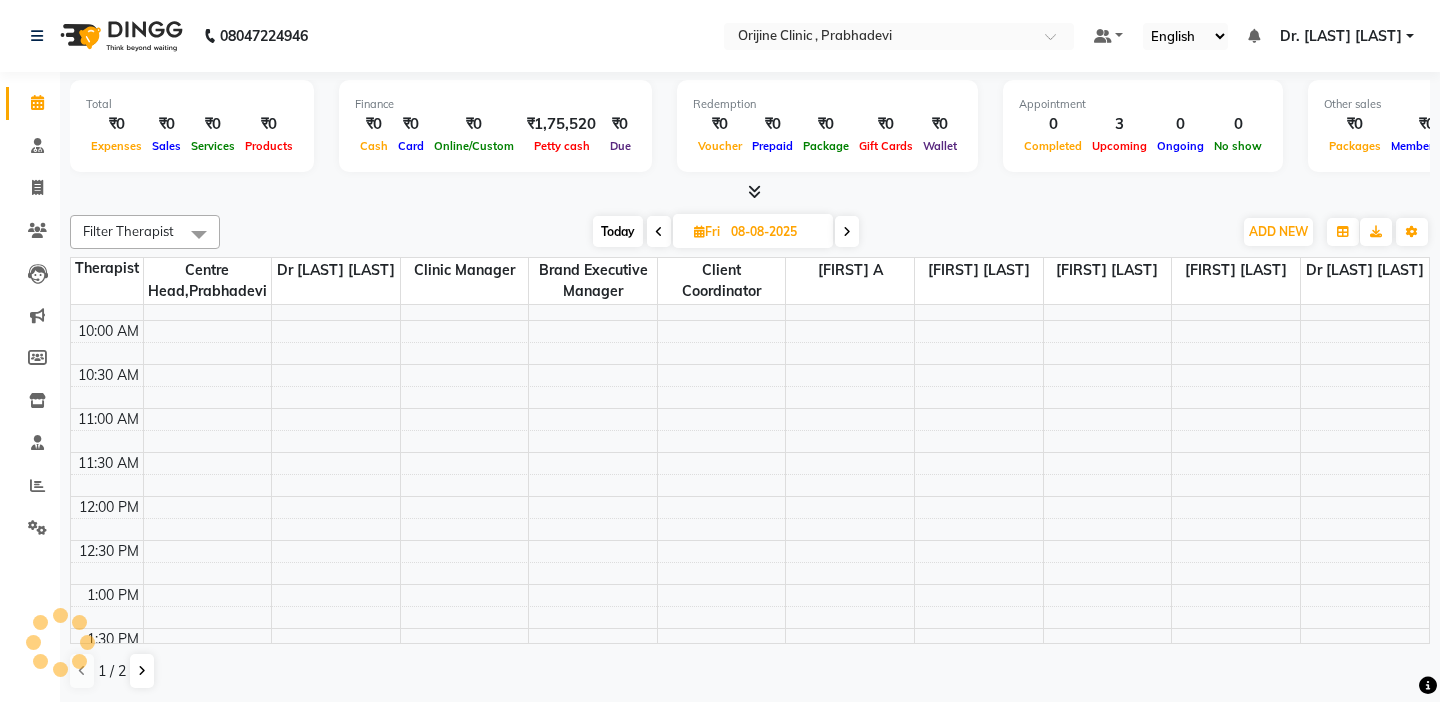 scroll, scrollTop: 793, scrollLeft: 0, axis: vertical 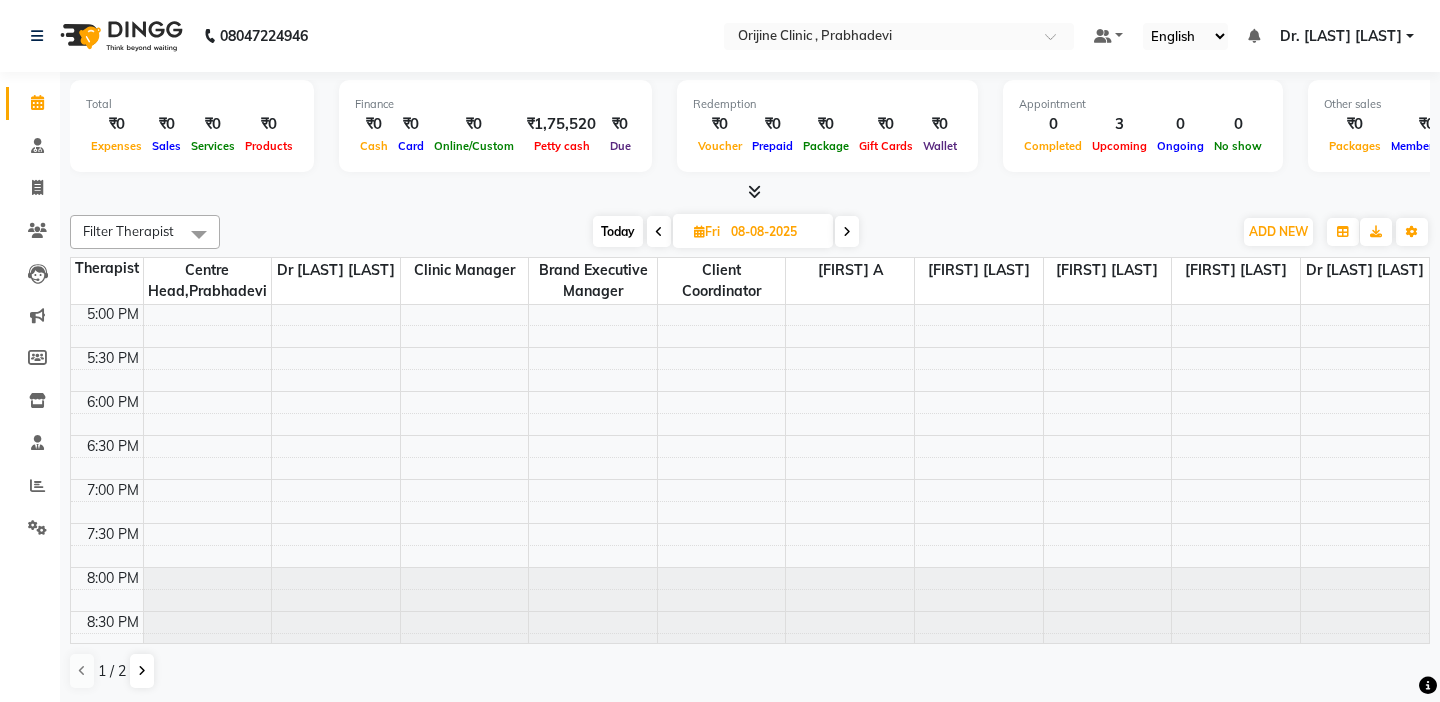 click at bounding box center [107, 336] 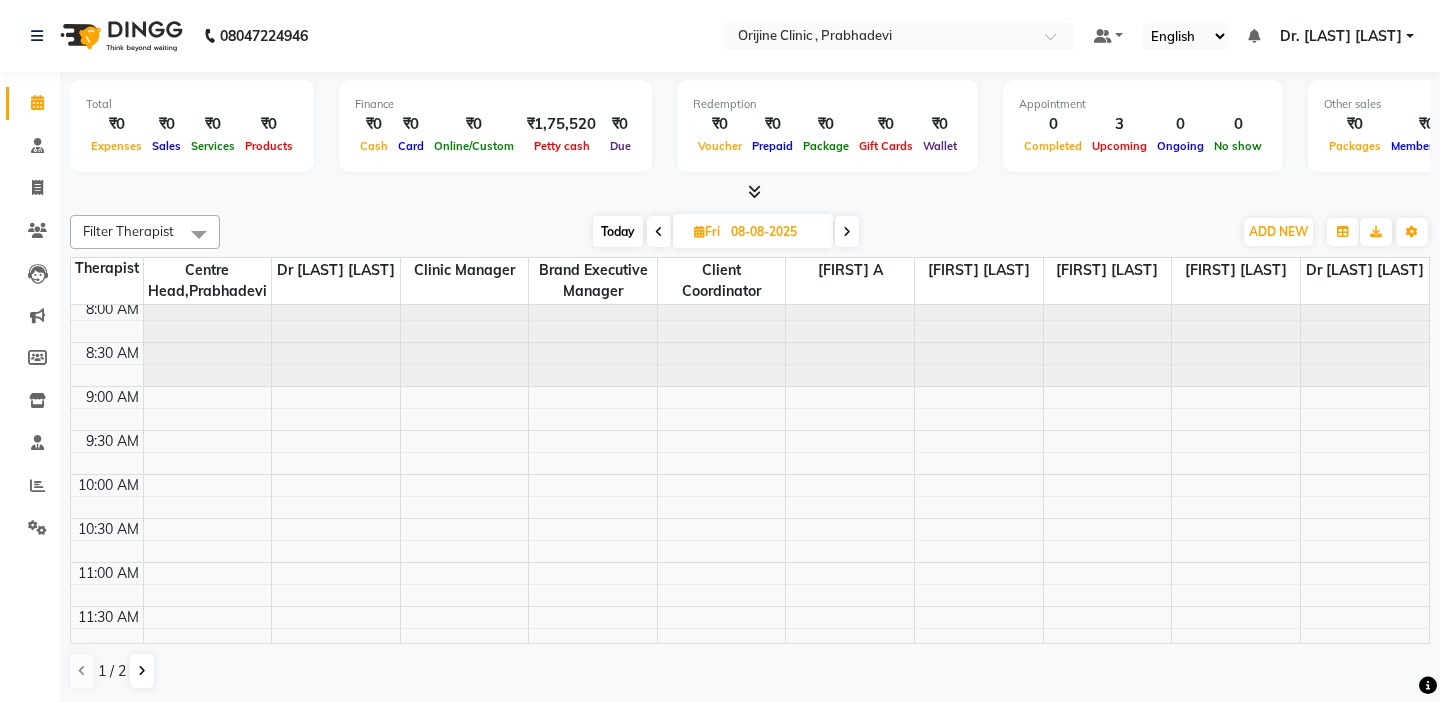 scroll, scrollTop: 0, scrollLeft: 0, axis: both 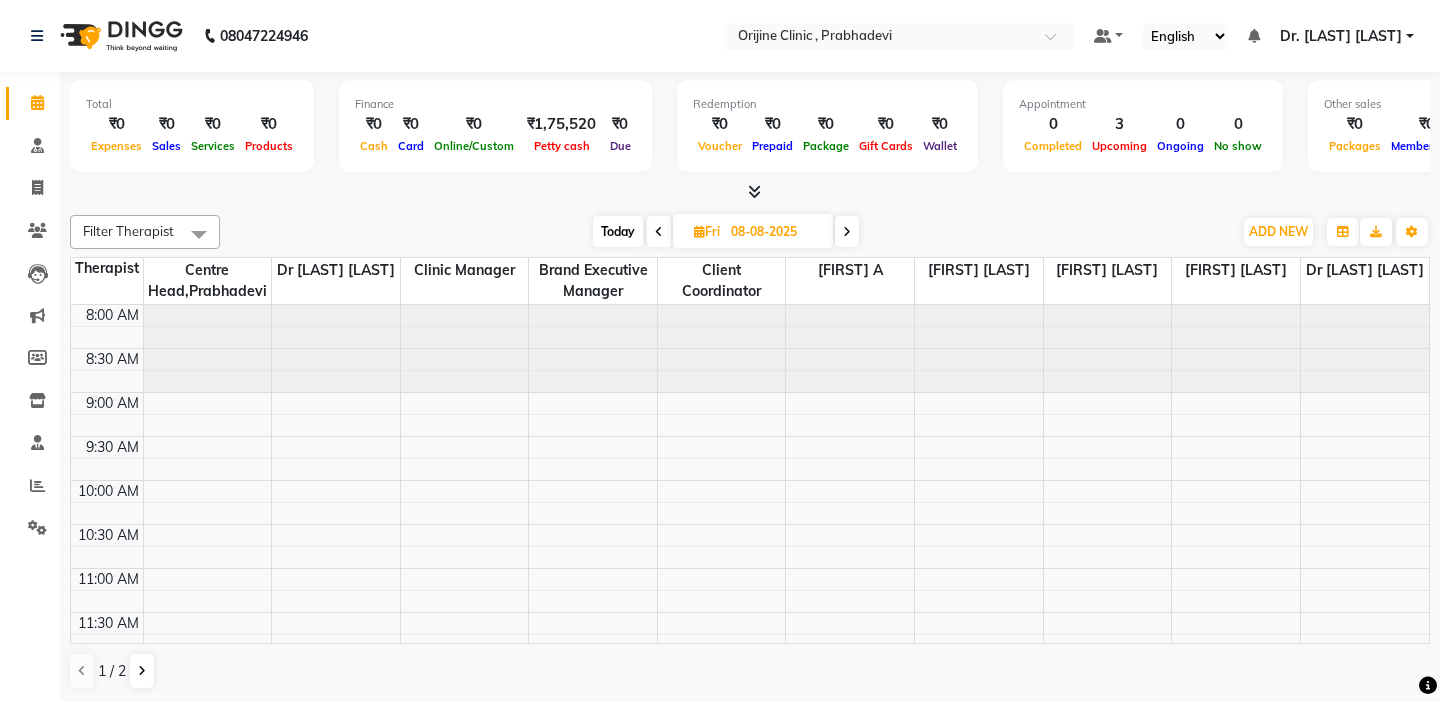 click at bounding box center (847, 232) 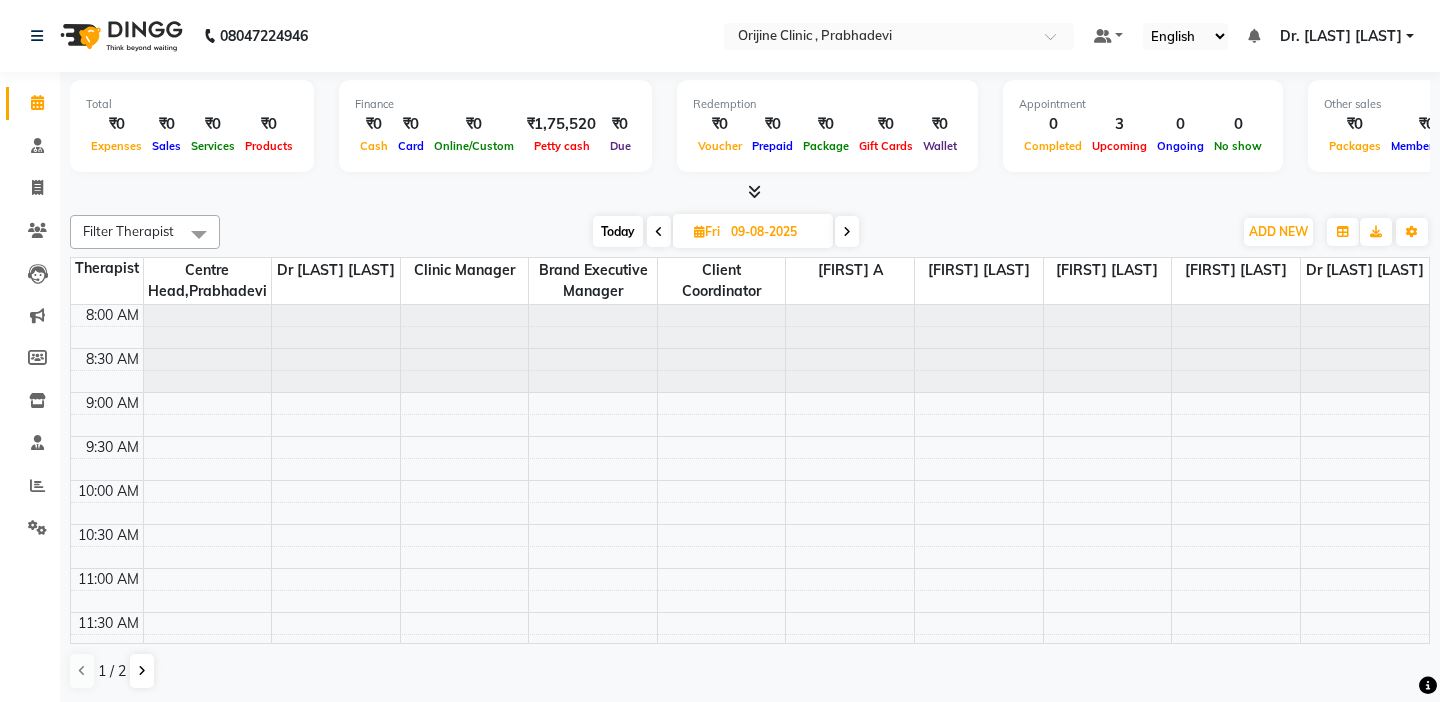 scroll, scrollTop: 793, scrollLeft: 0, axis: vertical 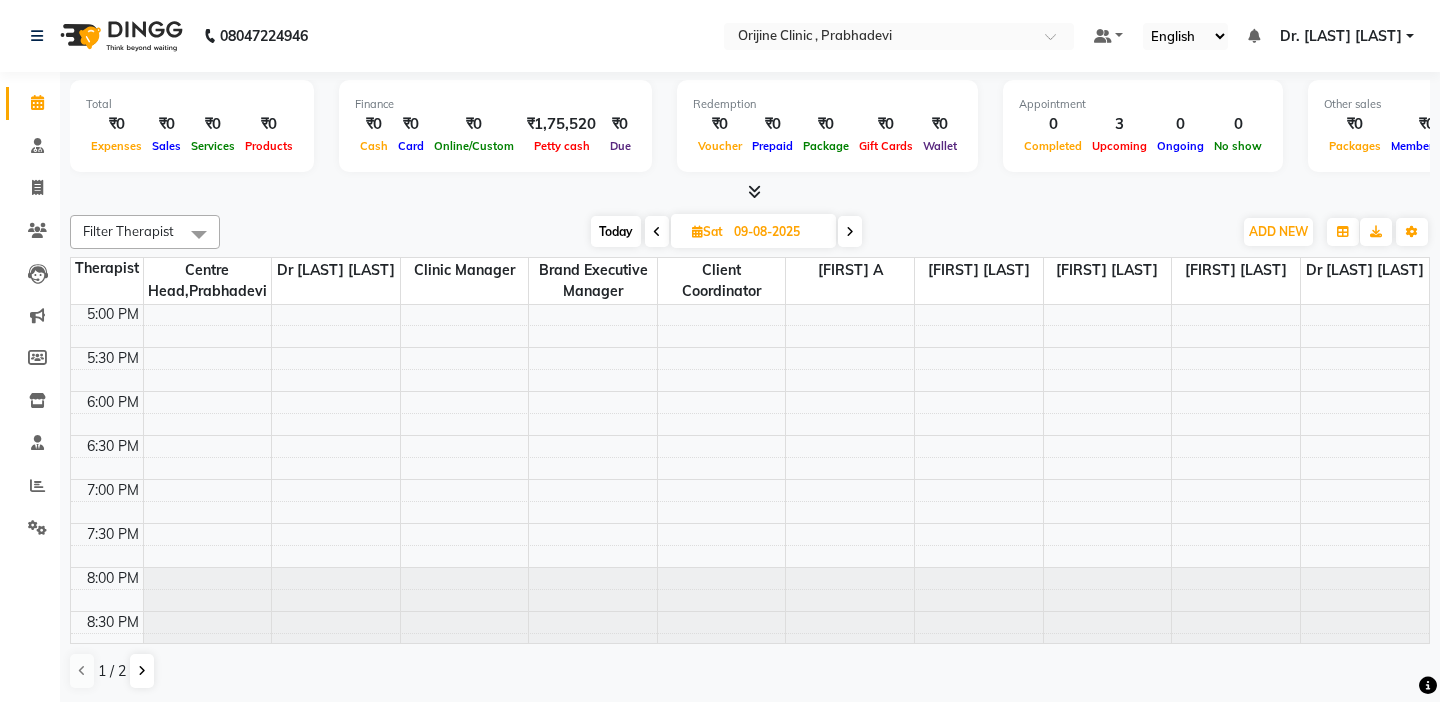 click at bounding box center (107, 336) 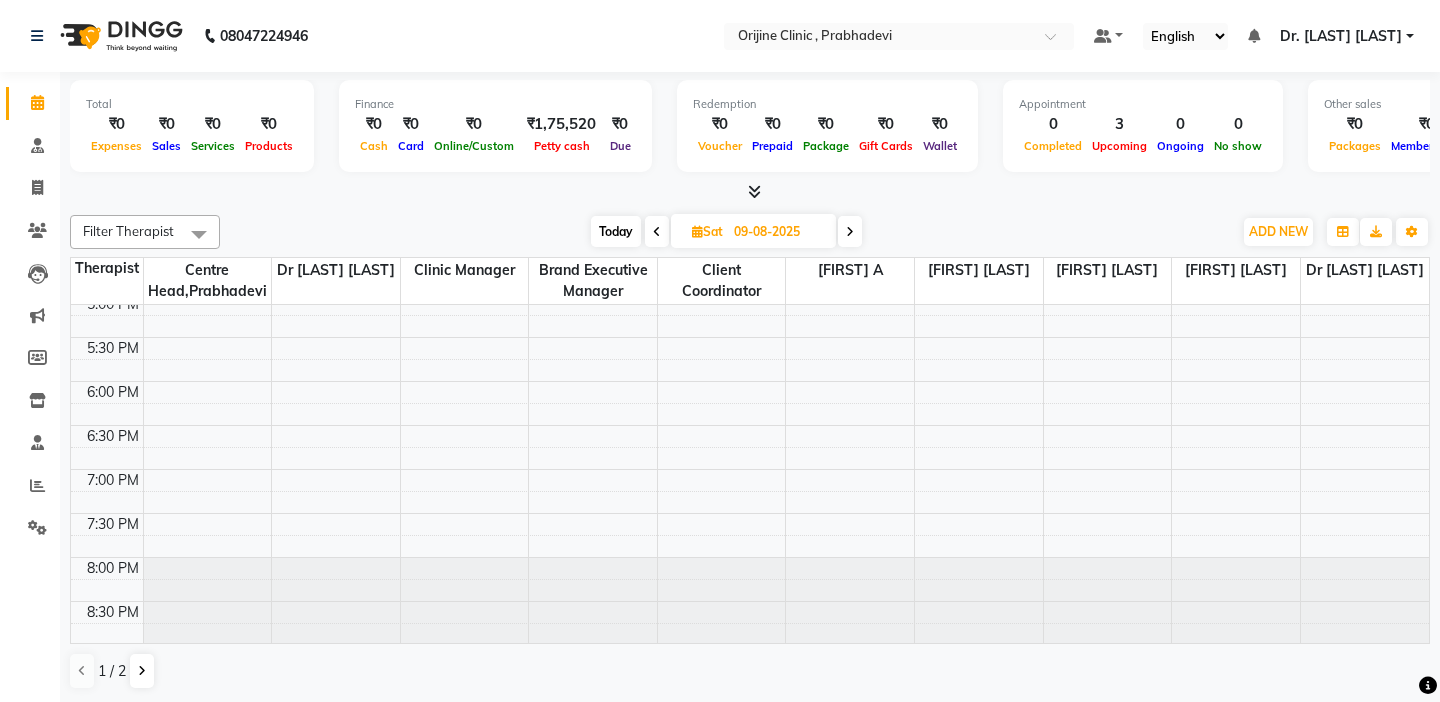 scroll, scrollTop: 804, scrollLeft: 0, axis: vertical 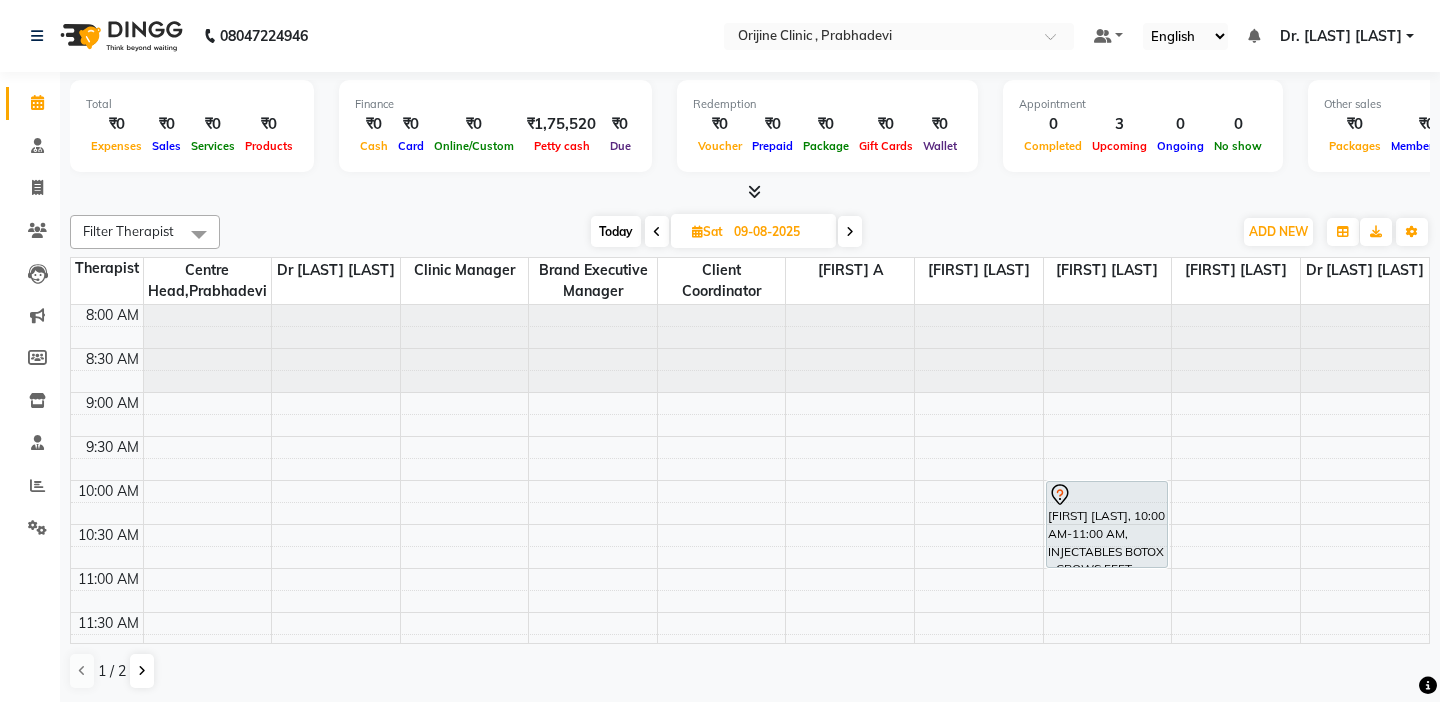 click at bounding box center [850, 232] 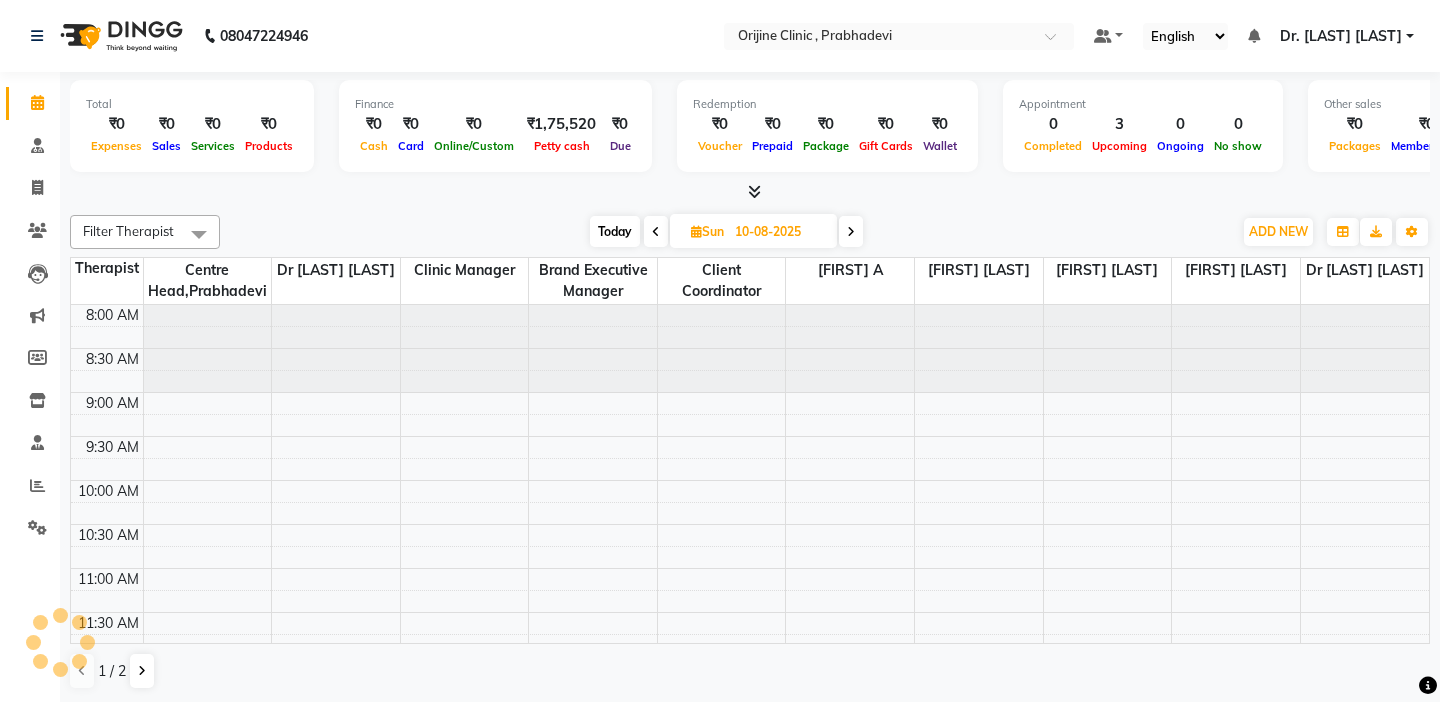 scroll, scrollTop: 793, scrollLeft: 0, axis: vertical 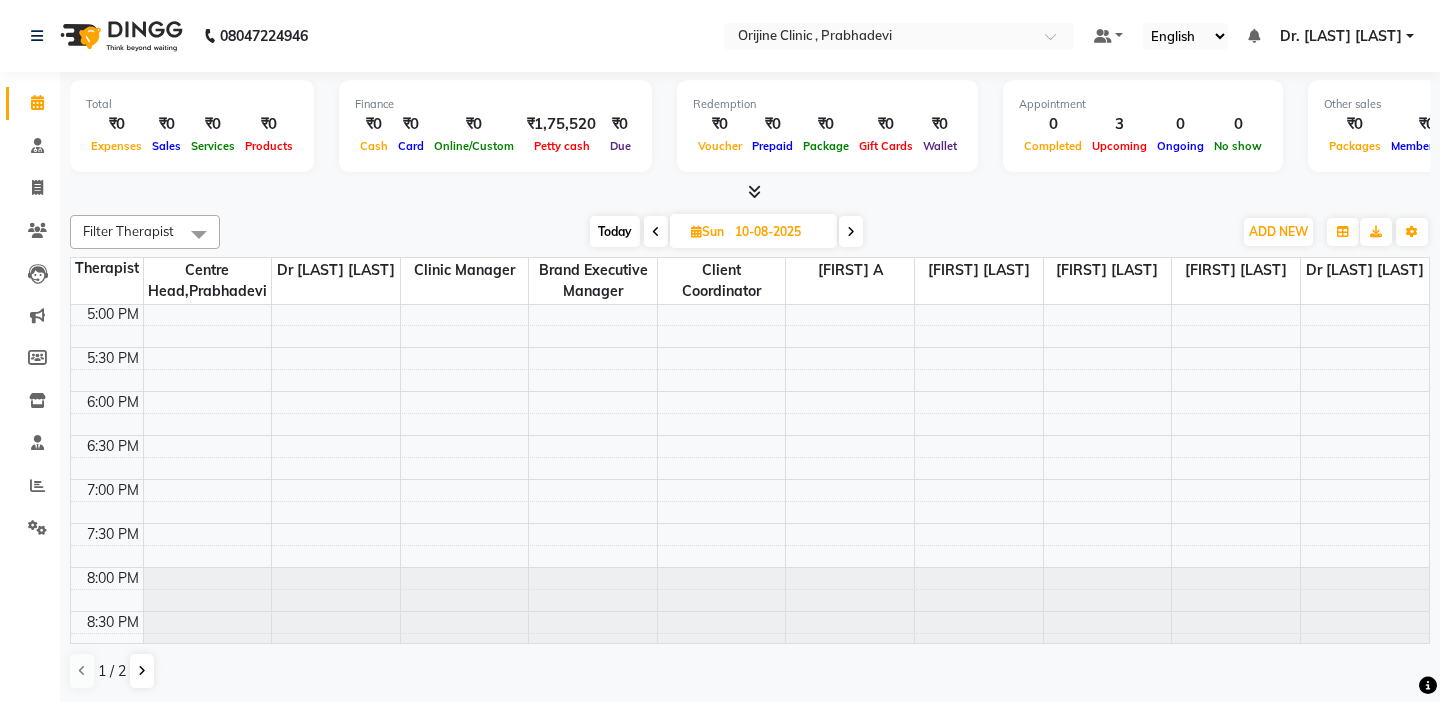 click at bounding box center [851, 232] 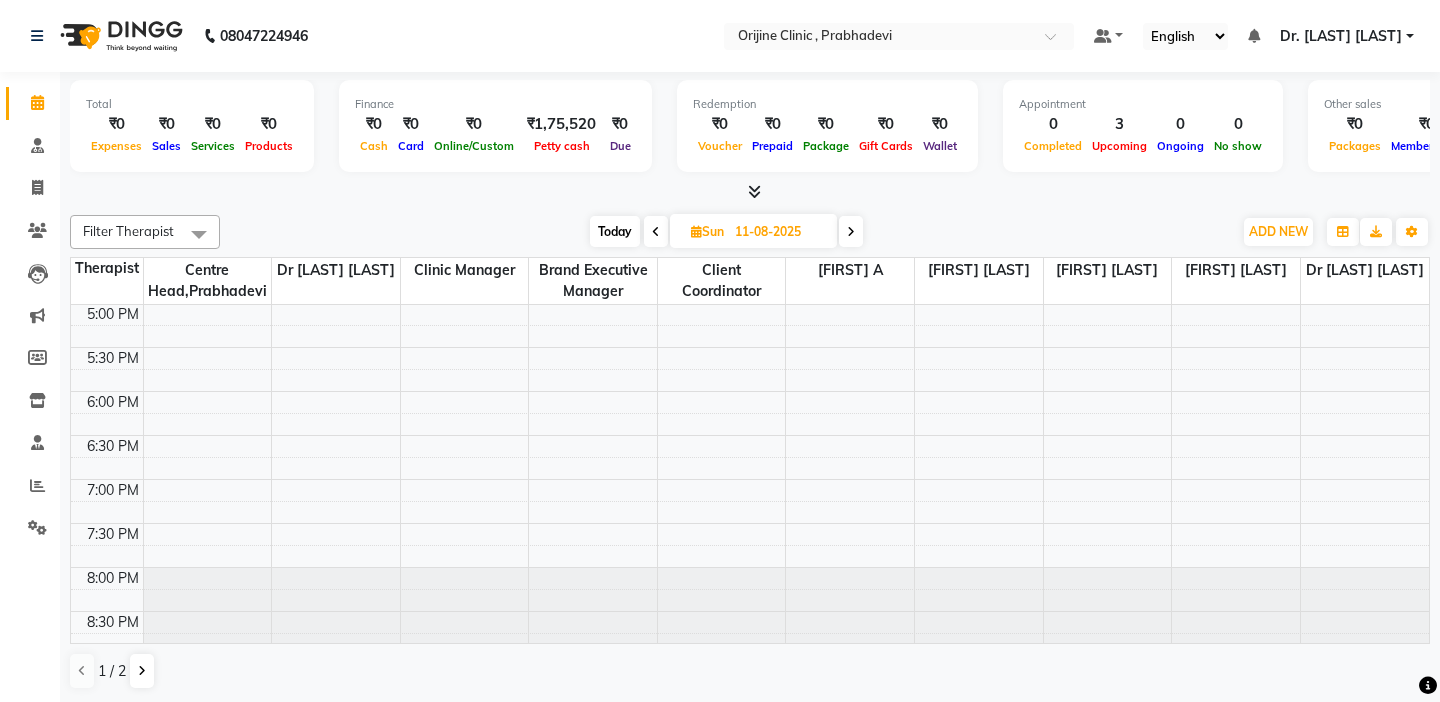 scroll, scrollTop: 793, scrollLeft: 0, axis: vertical 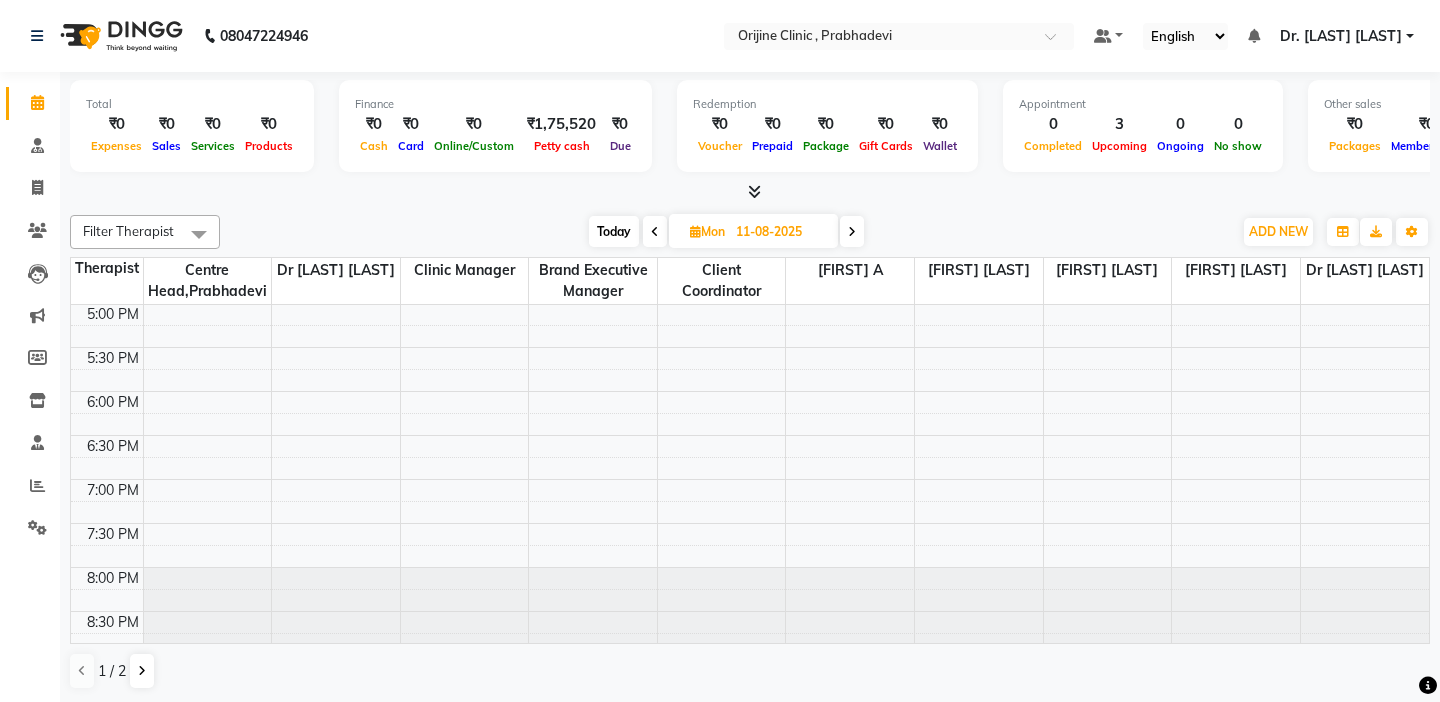 click on "Today" at bounding box center (614, 231) 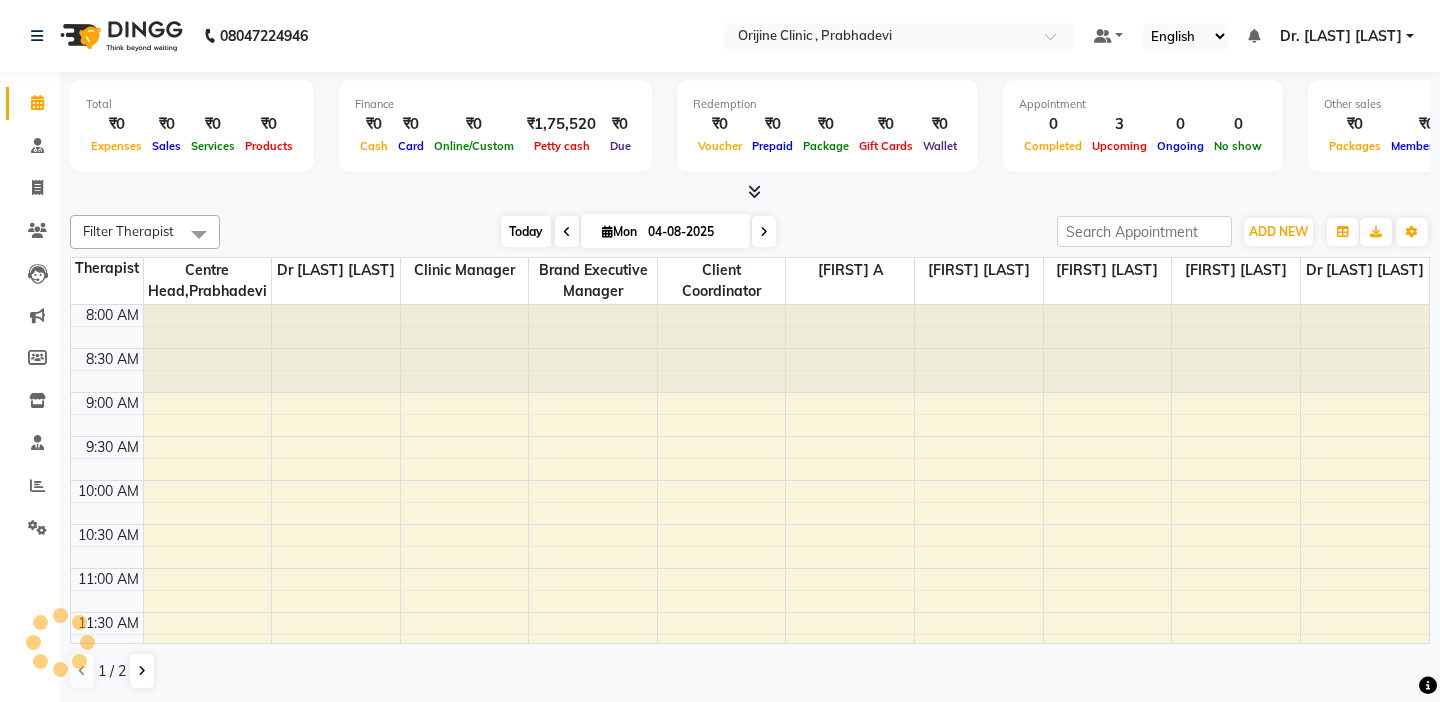 scroll, scrollTop: 793, scrollLeft: 0, axis: vertical 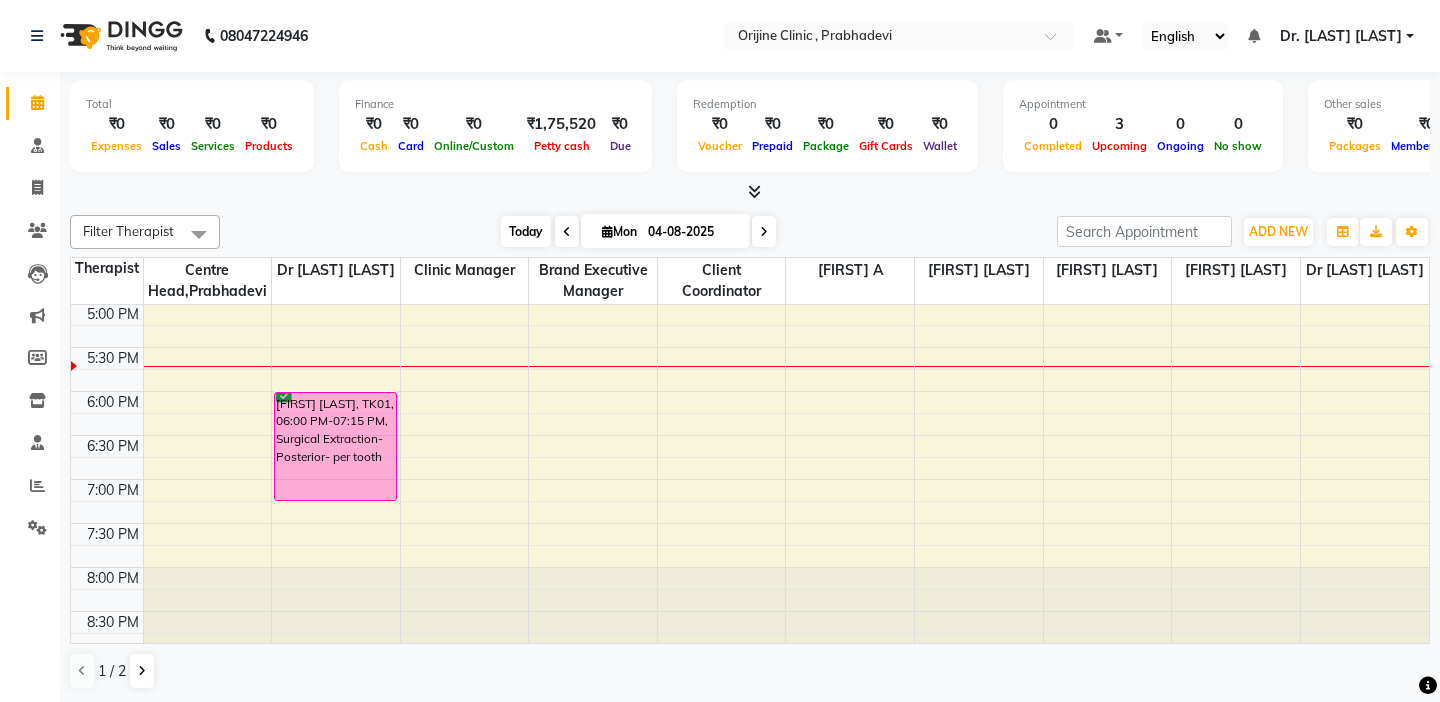 click on "Today" at bounding box center [526, 231] 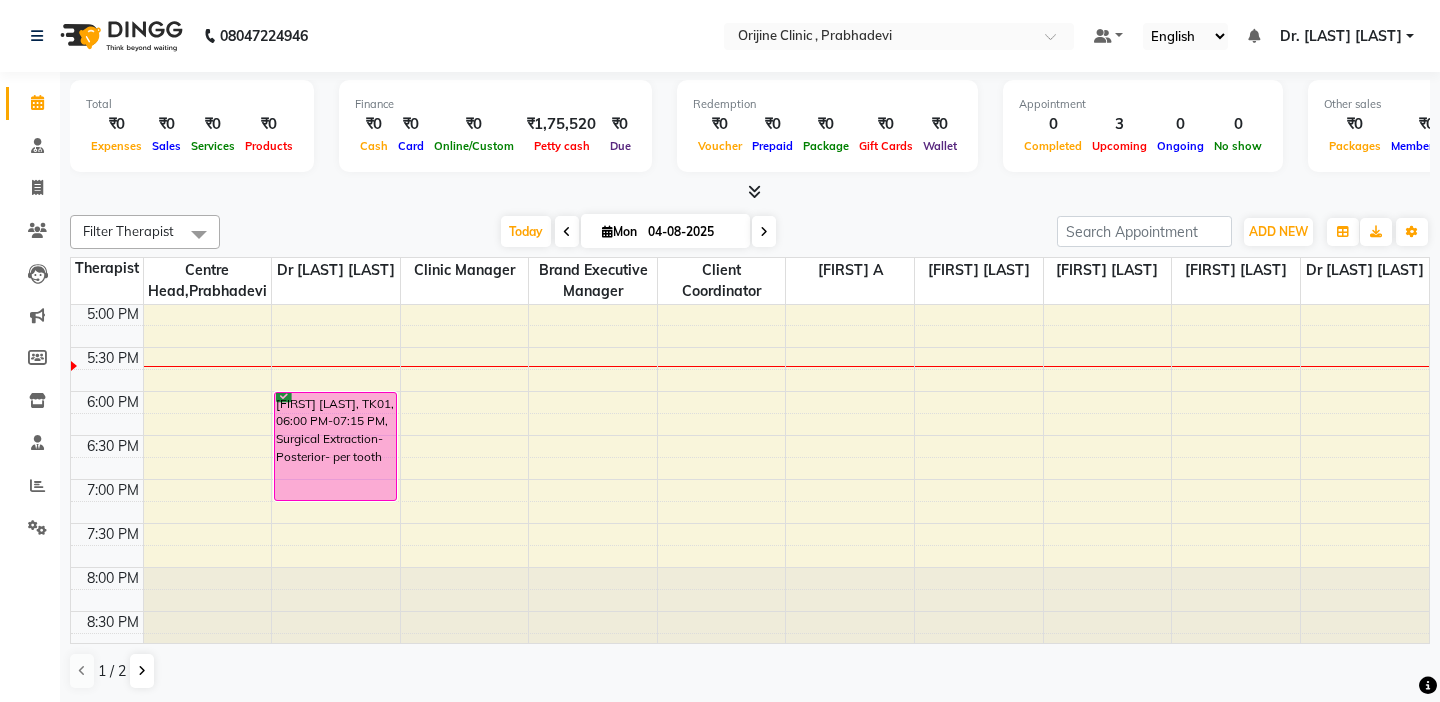 click at bounding box center (607, 231) 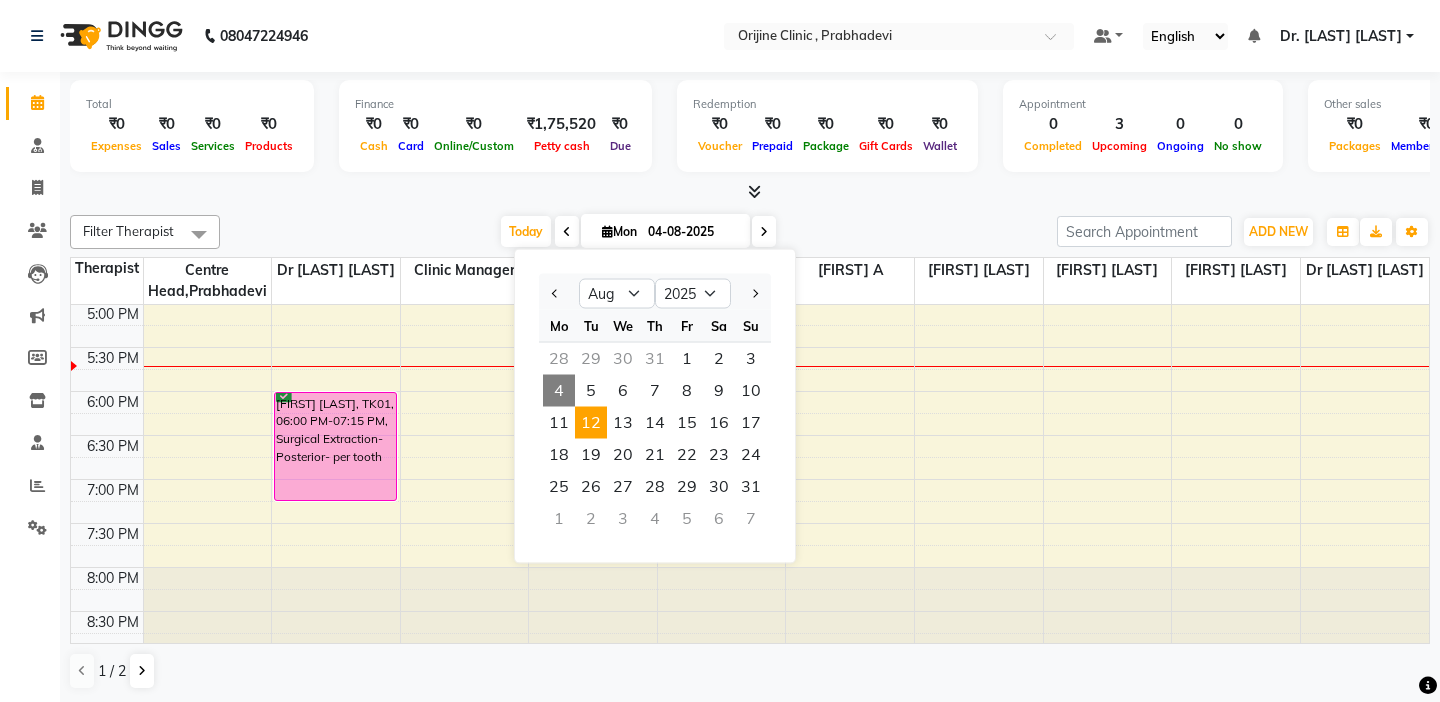 click on "12" at bounding box center [591, 423] 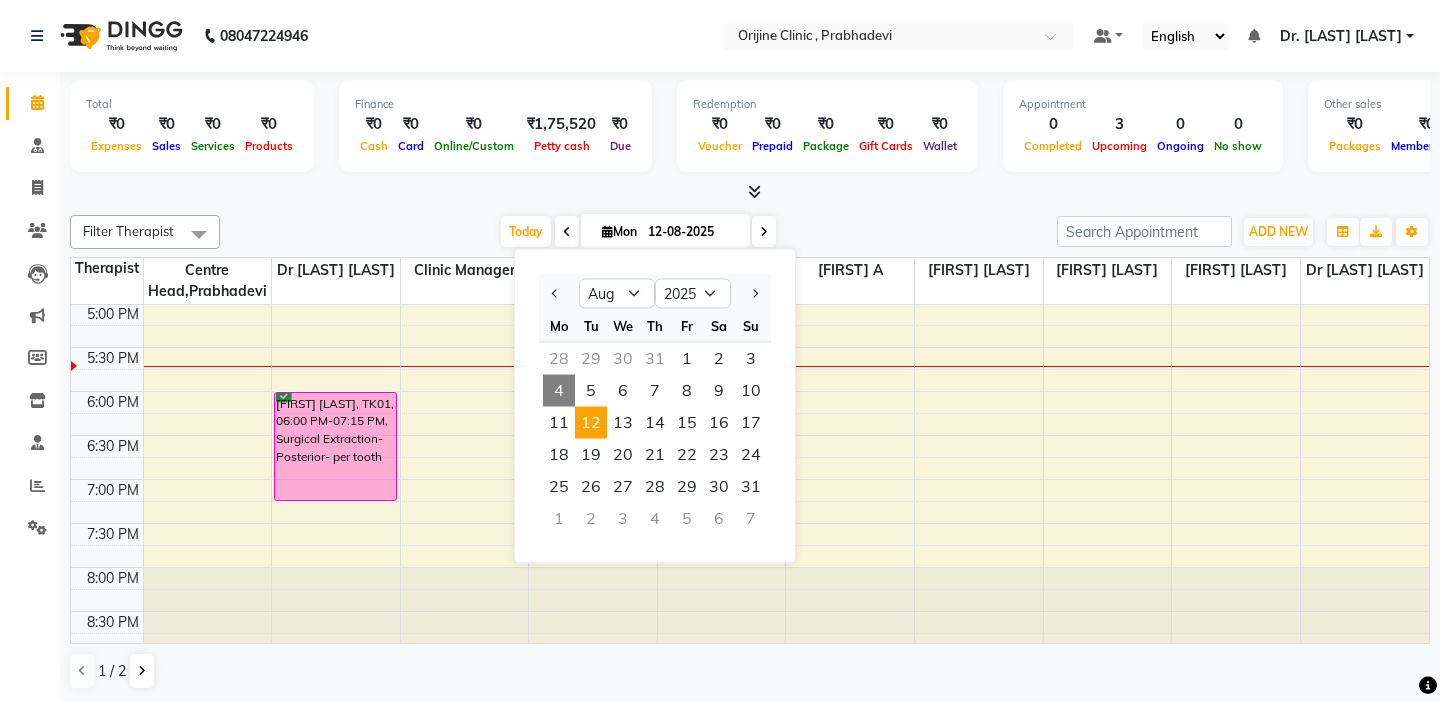 scroll, scrollTop: 793, scrollLeft: 0, axis: vertical 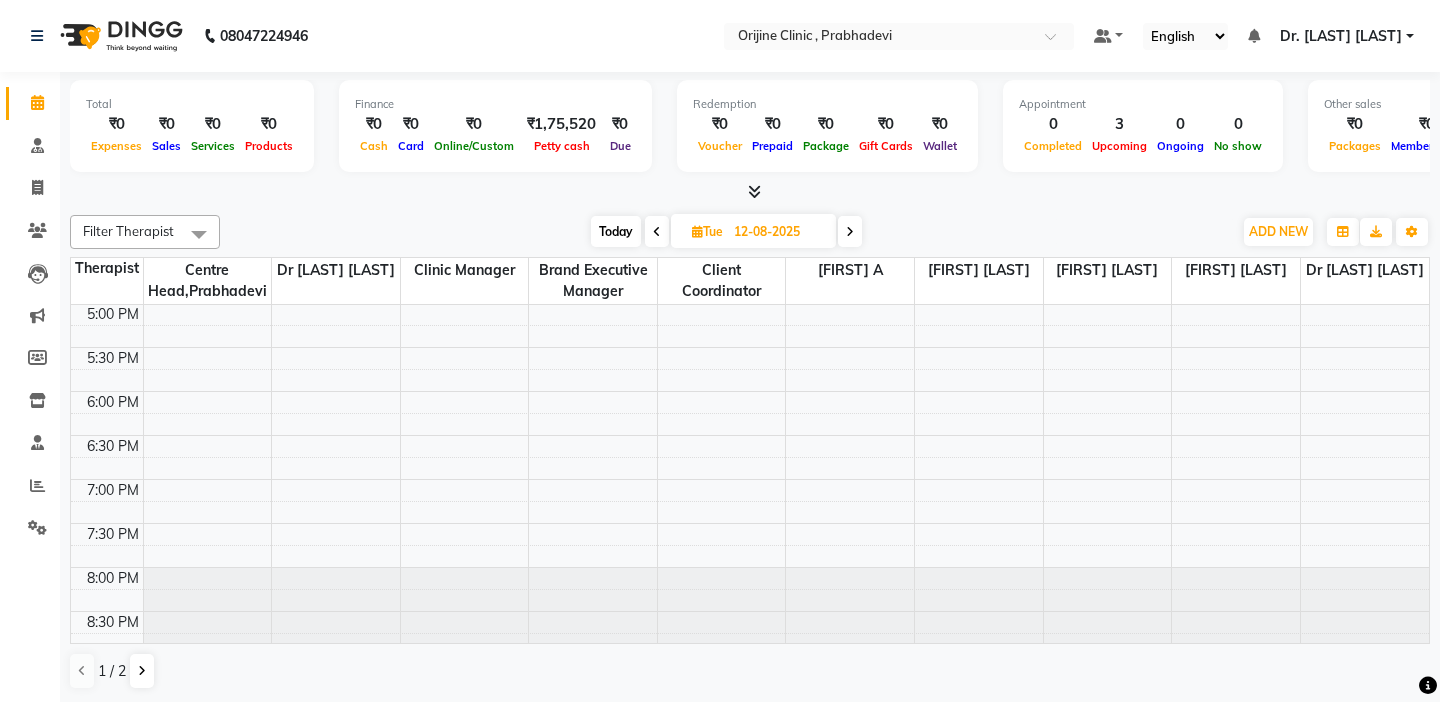 click at bounding box center (107, 336) 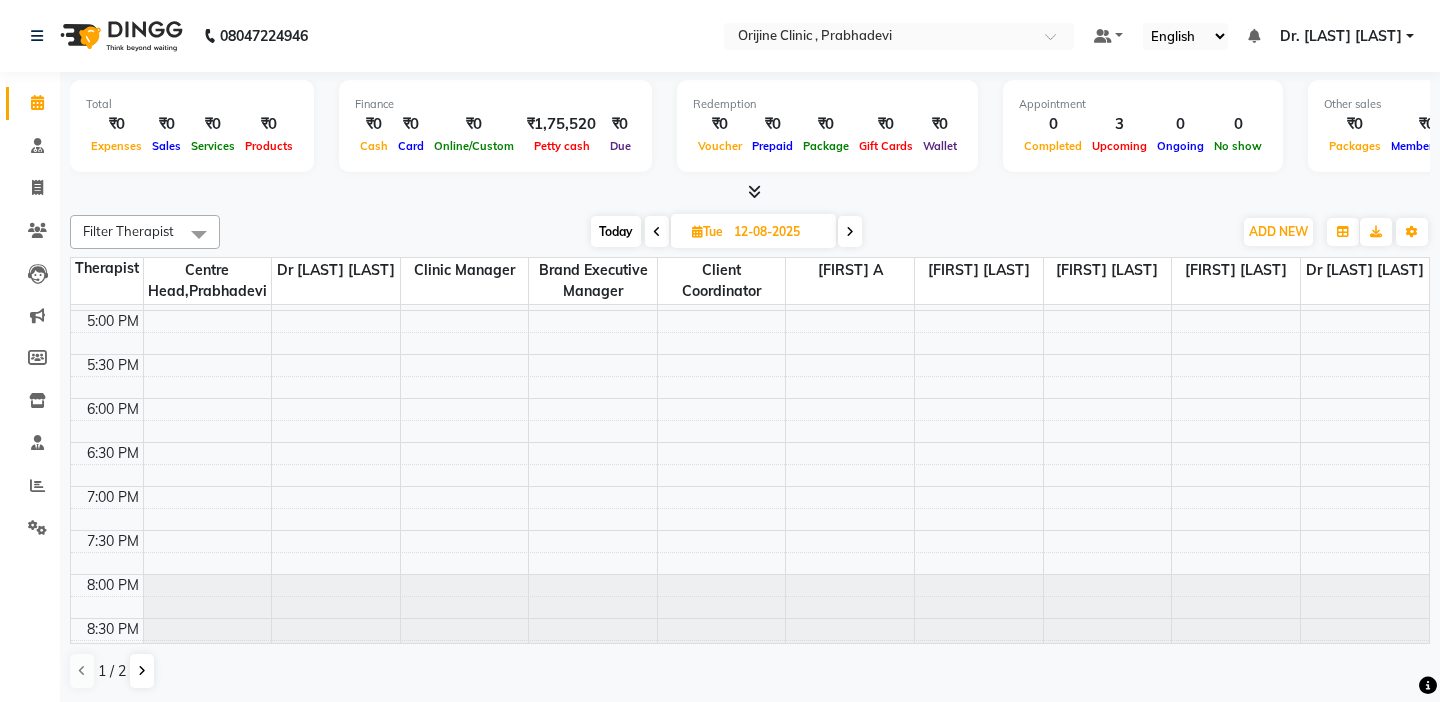 scroll, scrollTop: 804, scrollLeft: 0, axis: vertical 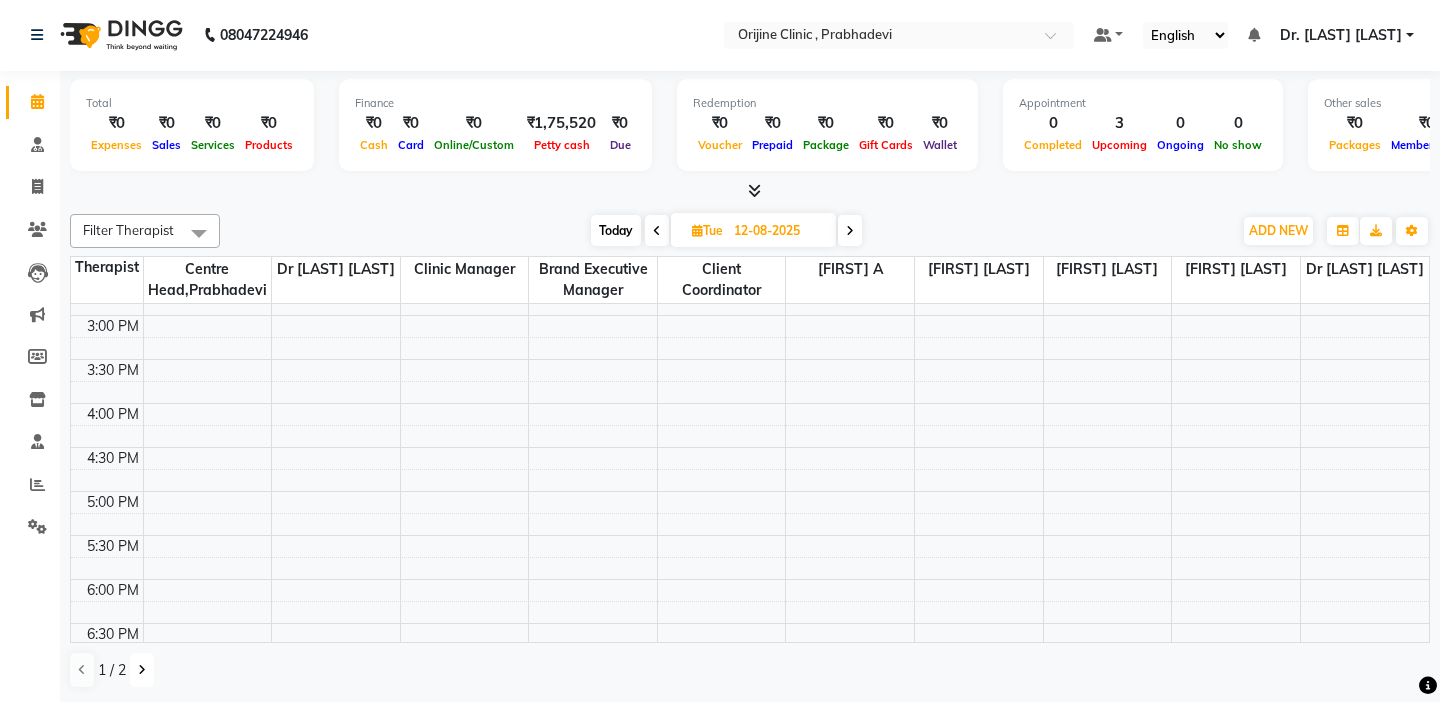 click at bounding box center [142, 670] 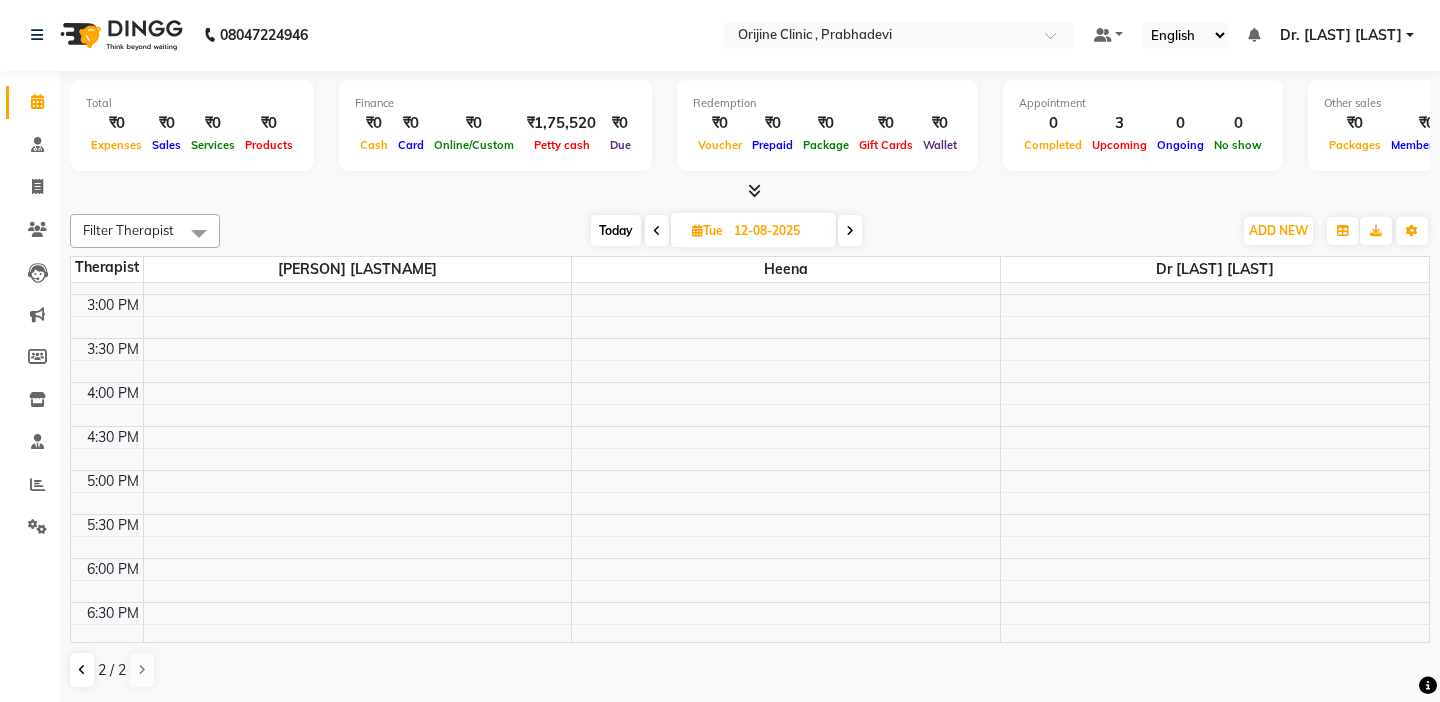 click at bounding box center [107, 327] 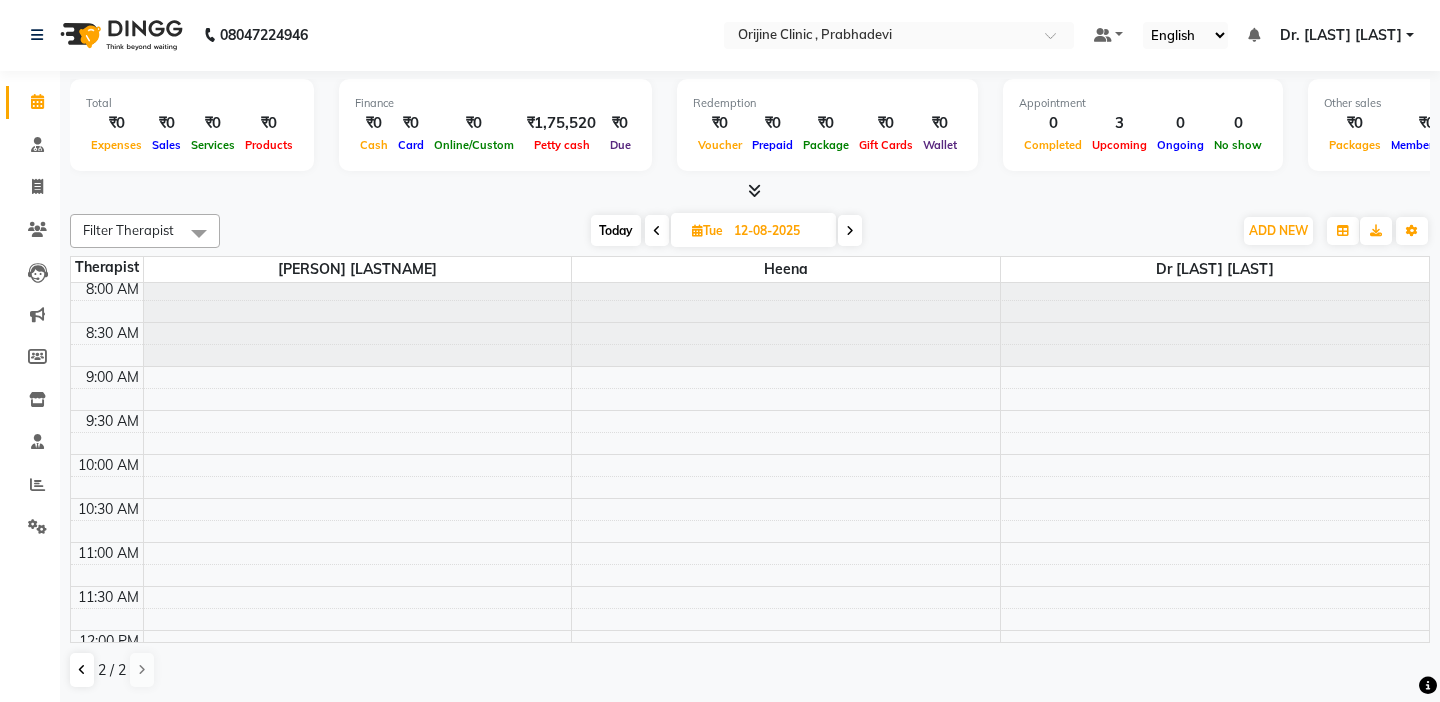 scroll, scrollTop: 0, scrollLeft: 0, axis: both 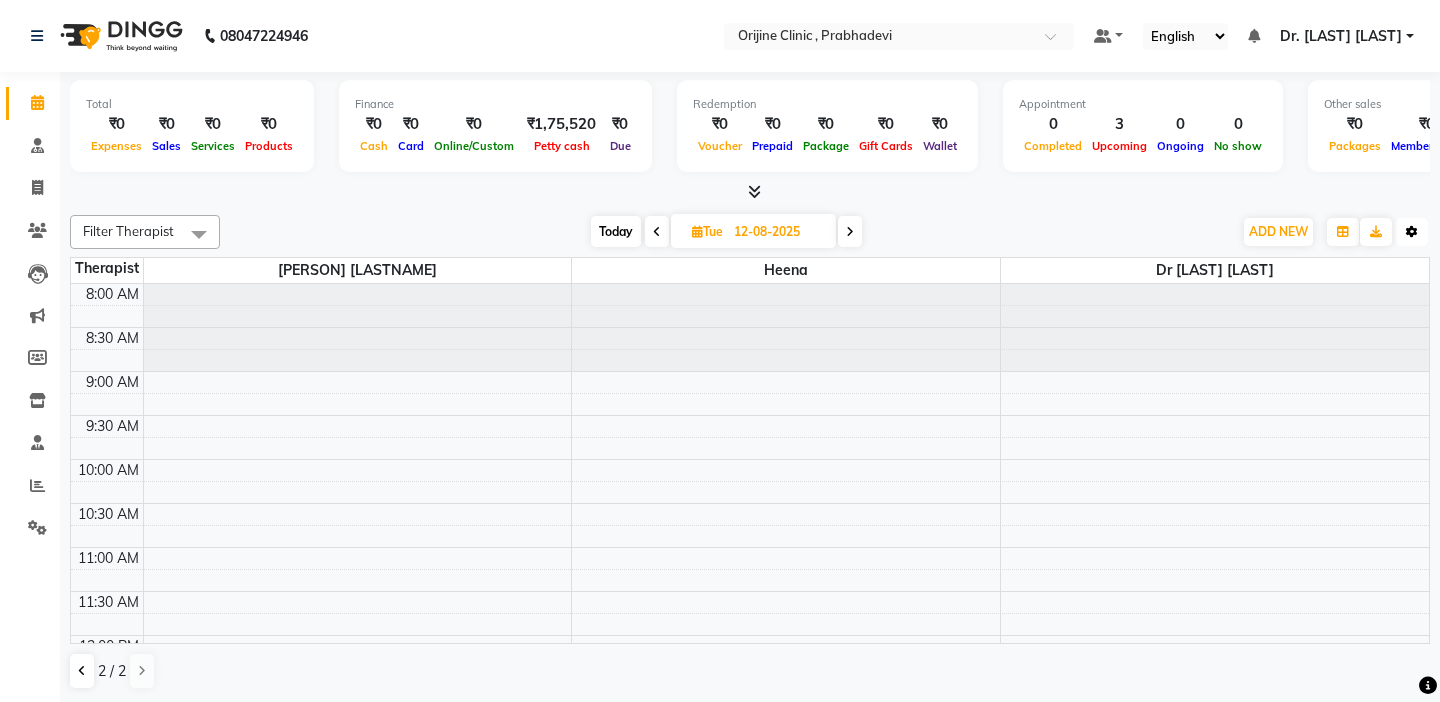 click at bounding box center (1412, 232) 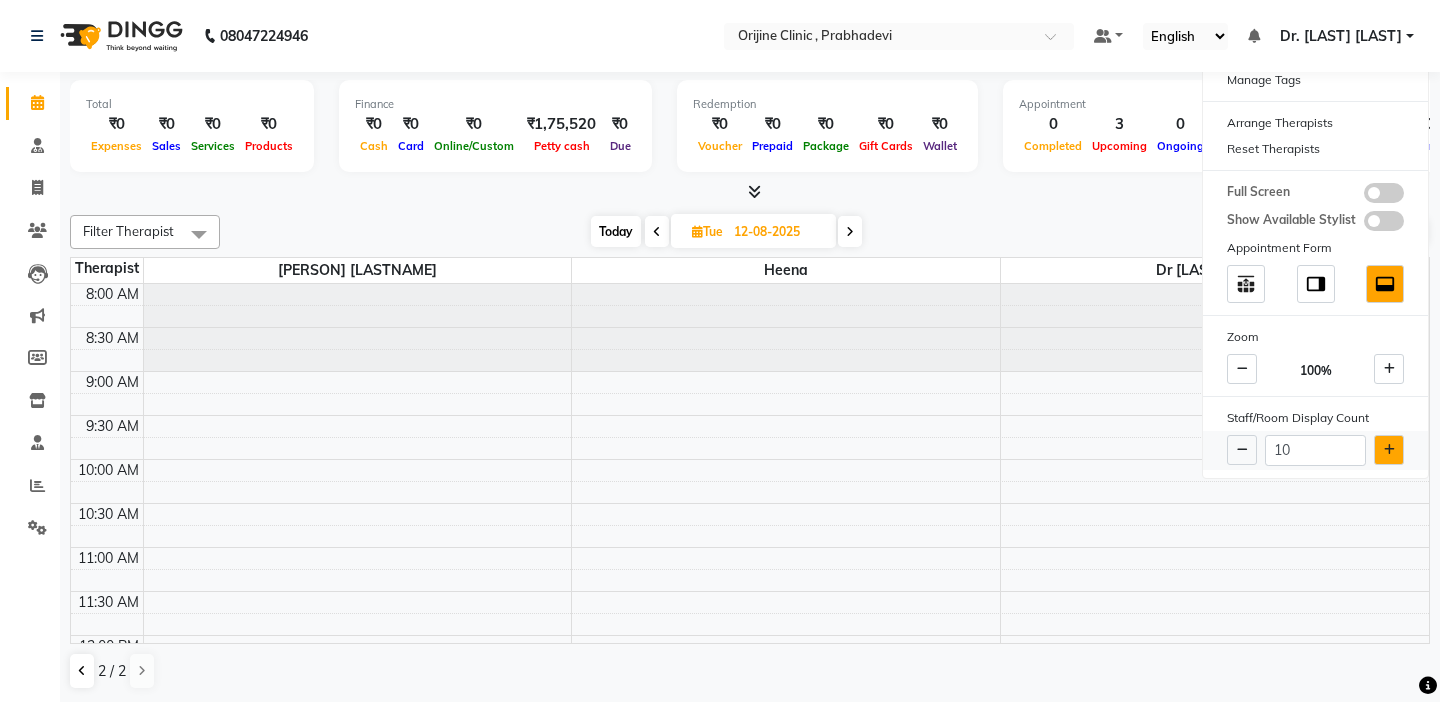 click at bounding box center [1389, 450] 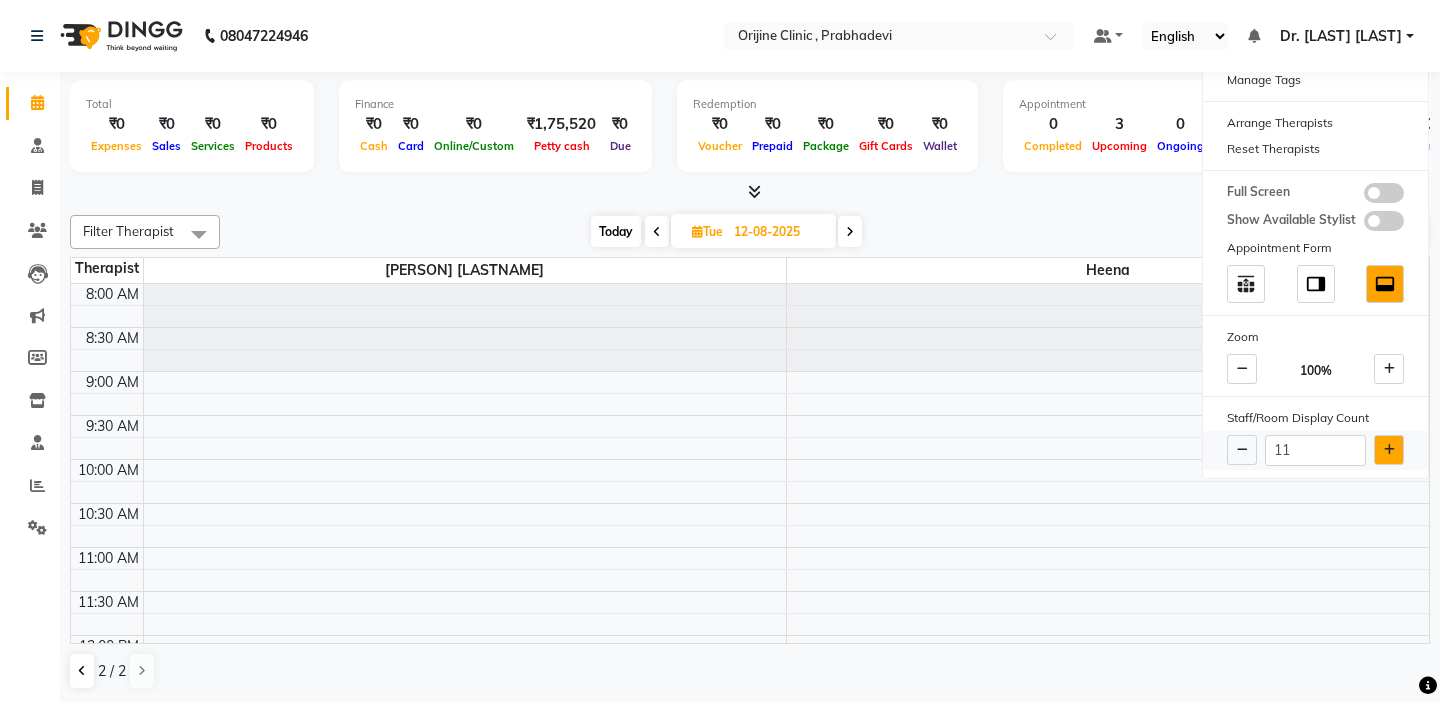 click at bounding box center (1389, 450) 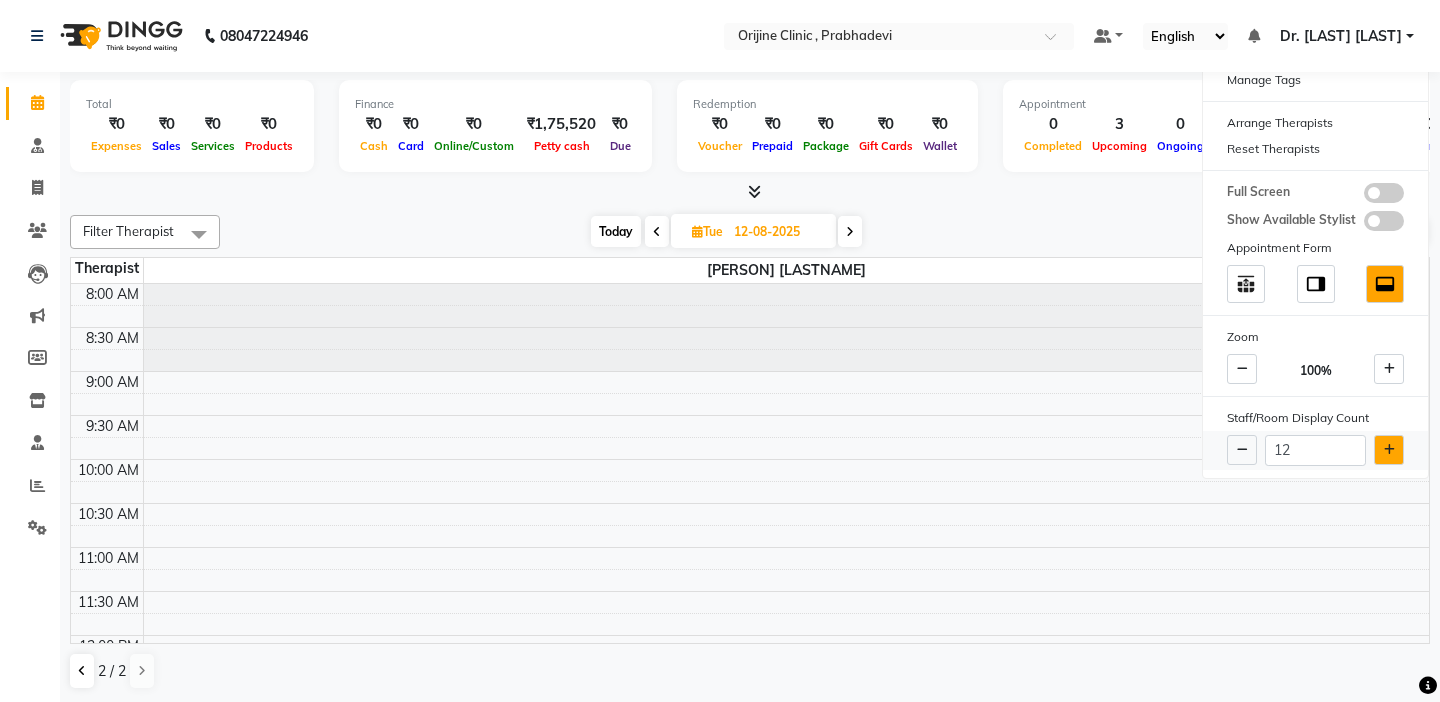 click at bounding box center (1389, 450) 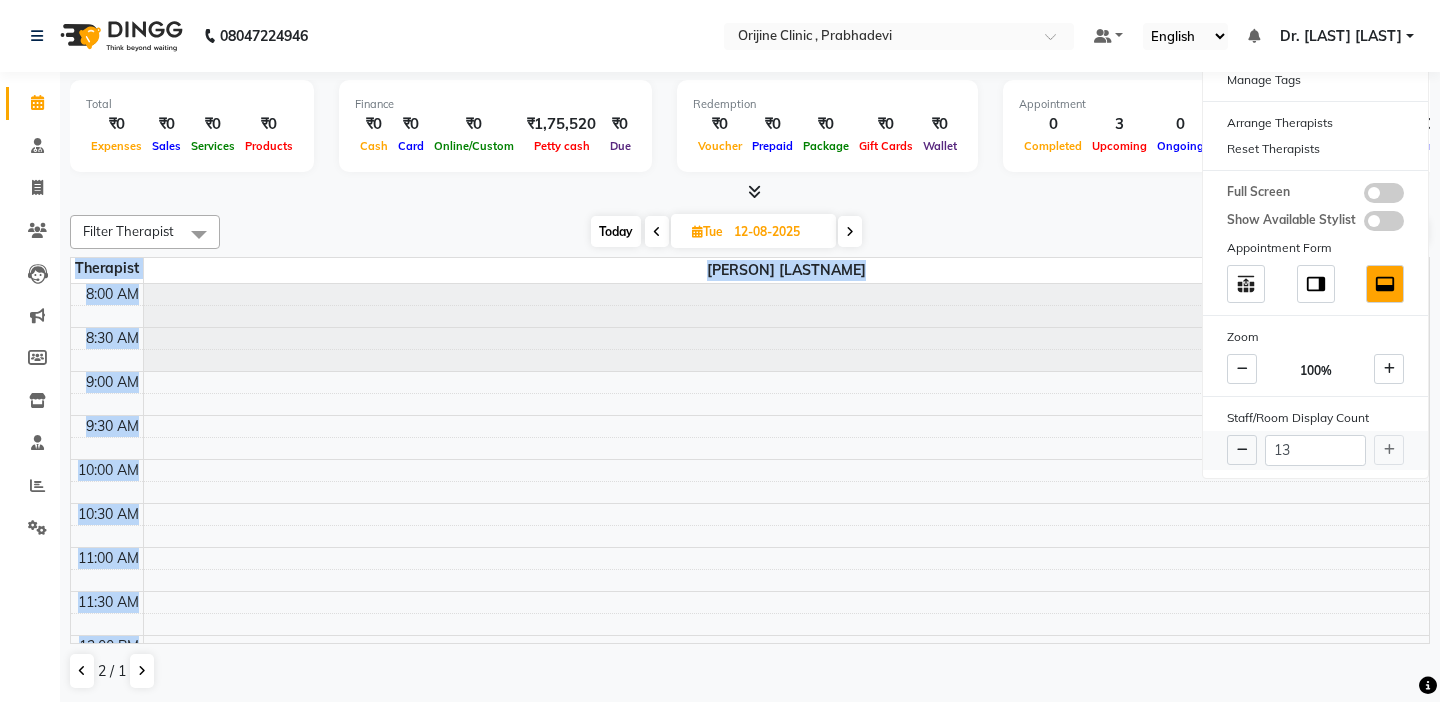 click on "13" at bounding box center [1315, 450] 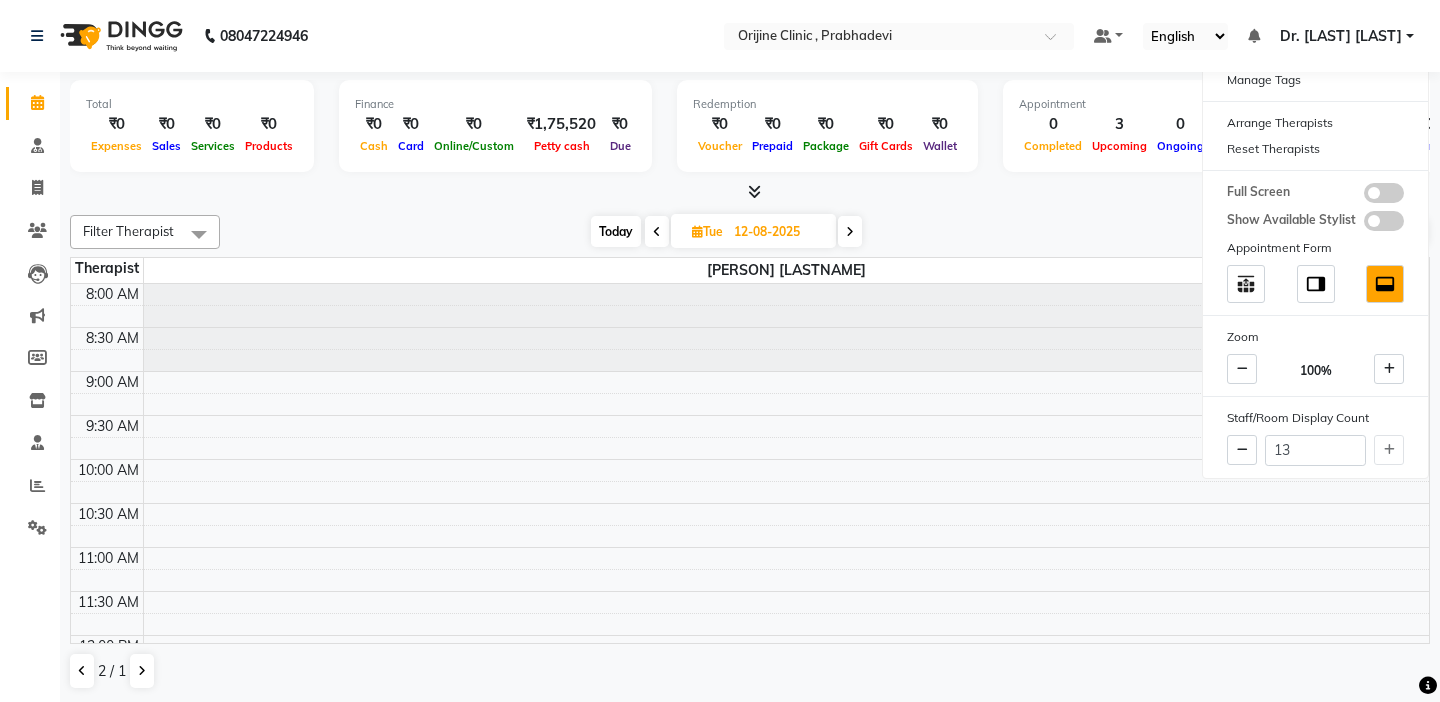 click on "Today  Tue 12-08-2025" at bounding box center (726, 232) 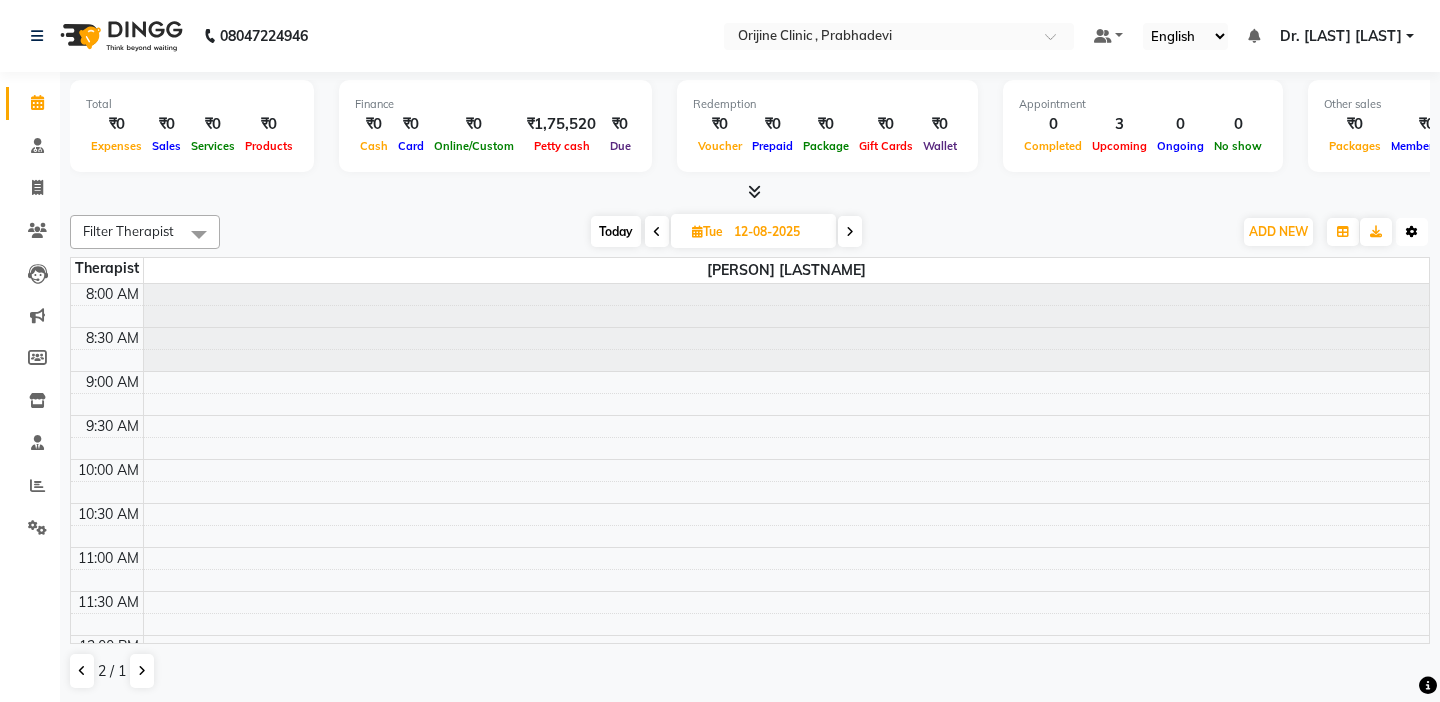 click at bounding box center (1412, 232) 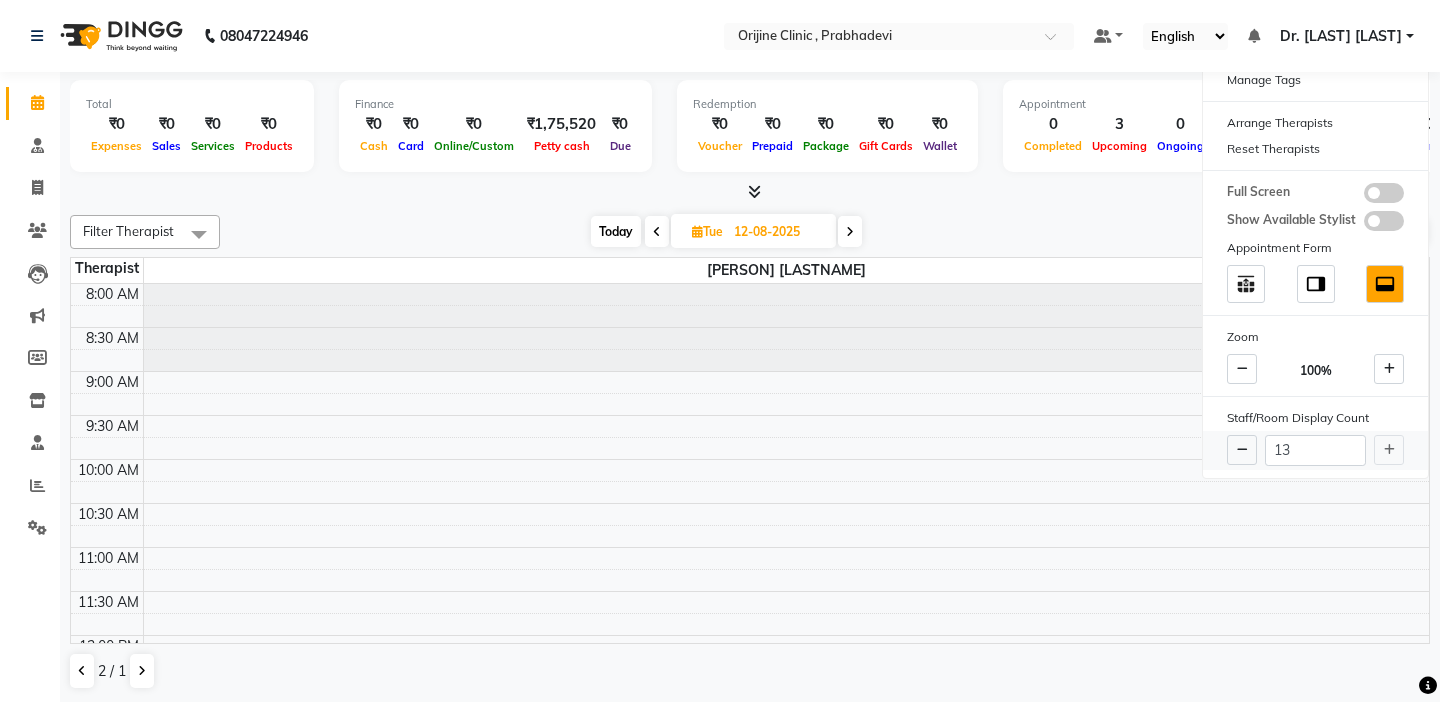click on "13" at bounding box center (1315, 450) 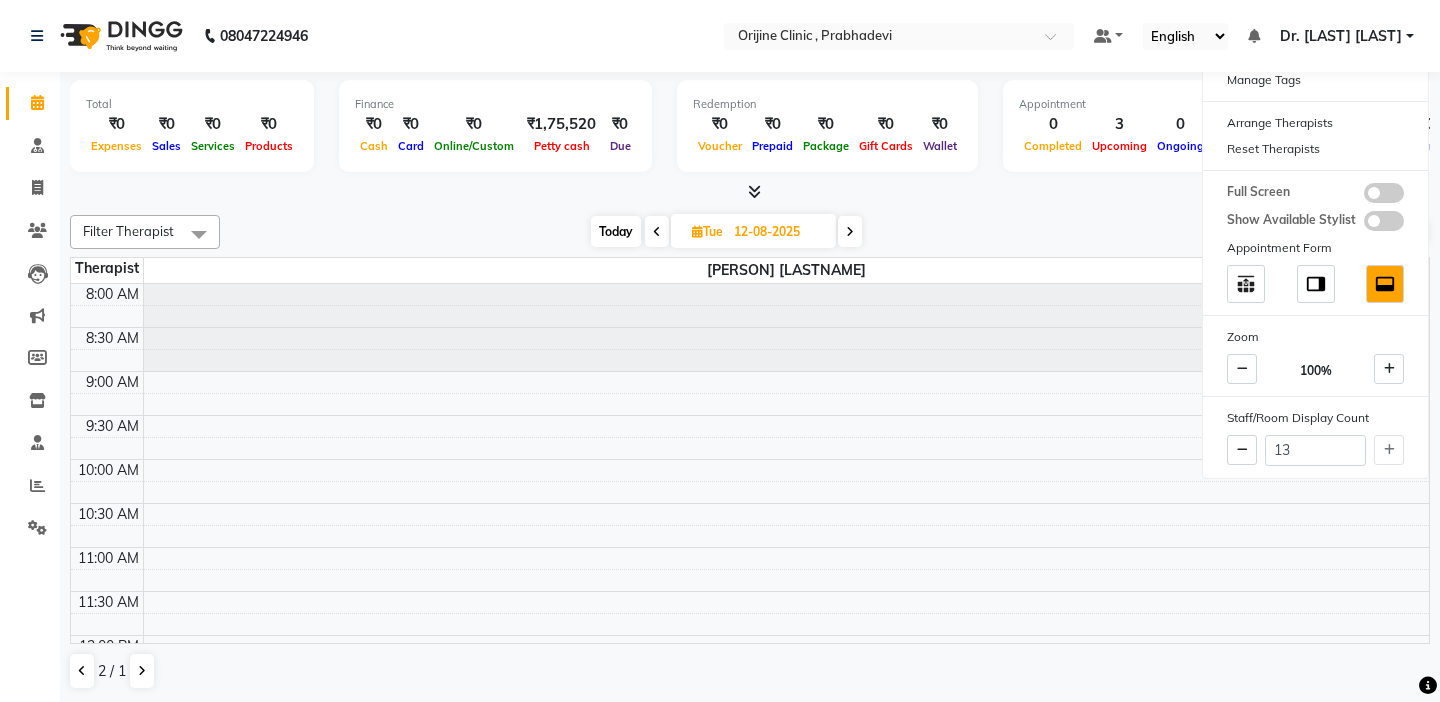 click on "Filter Therapist Select All [FIRST] [LAST] [FIRST] [LAST] [FIRST] [LAST] Asrith A Brand Executive Manager Centre Head,Prabhadevi Client Coordinator Clinic Manager Dr [LAST] [LAST] Dr [LAST] [LAST] Dr [LAST] [LAST] Heena [PERSON] [LASTNAME] Today Tue 12-08-2025 Toggle Dropdown Add Appointment Add Invoice Add Expense Add Attendance Add Client Add Transaction Toggle Dropdown Add Appointment Add Invoice Add Expense Add Attendance Add Client ADD NEW Toggle Dropdown Add Appointment Add Invoice Add Expense Add Attendance Add Client Add Transaction Filter Therapist Select All [FIRST] [LAST] [FIRST] [LAST] [FIRST] [LAST] Asrith A Brand Executive Manager Centre Head,Prabhadevi Client Coordinator Clinic Manager Dr [LAST] [LAST] Dr [LAST] [LAST] Dr [LAST] [LAST] Heena [PERSON] [LASTNAME] Group By Staff View Room View View as Vertical Vertical - Week View Horizontal Horizontal - Week View List Toggle Dropdown Calendar Settings Manage Tags Arrange Therapists Reset Therapists Full Screen Show Available Stylist Zoom 100% 13" 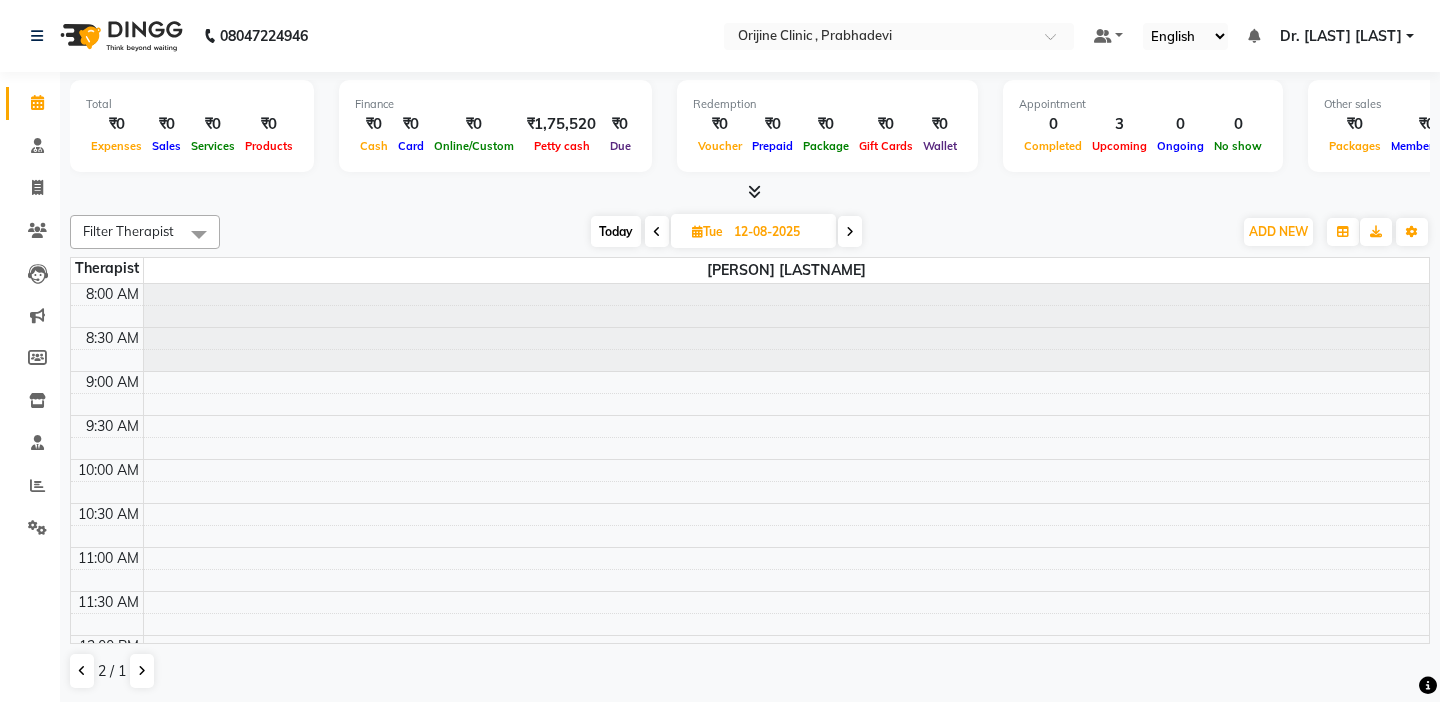 click on "Today" at bounding box center [616, 231] 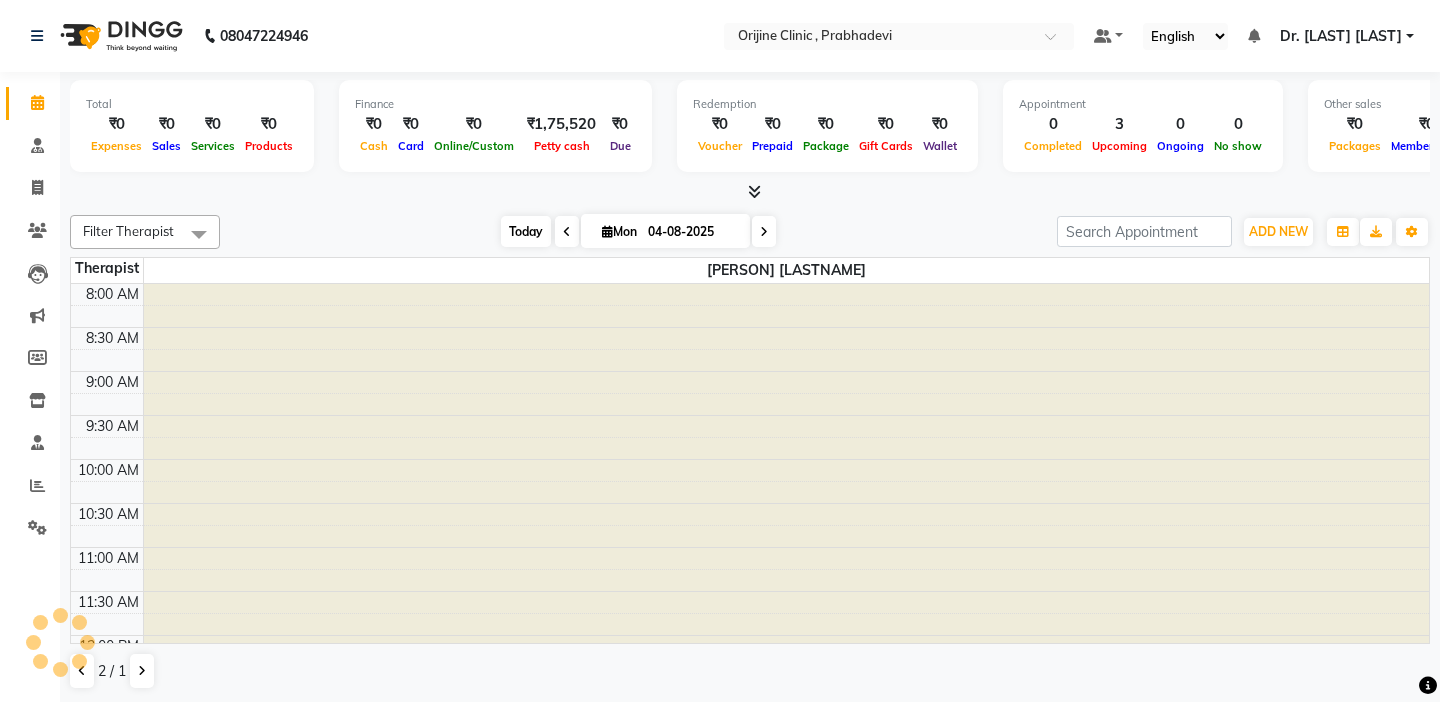 scroll, scrollTop: 783, scrollLeft: 0, axis: vertical 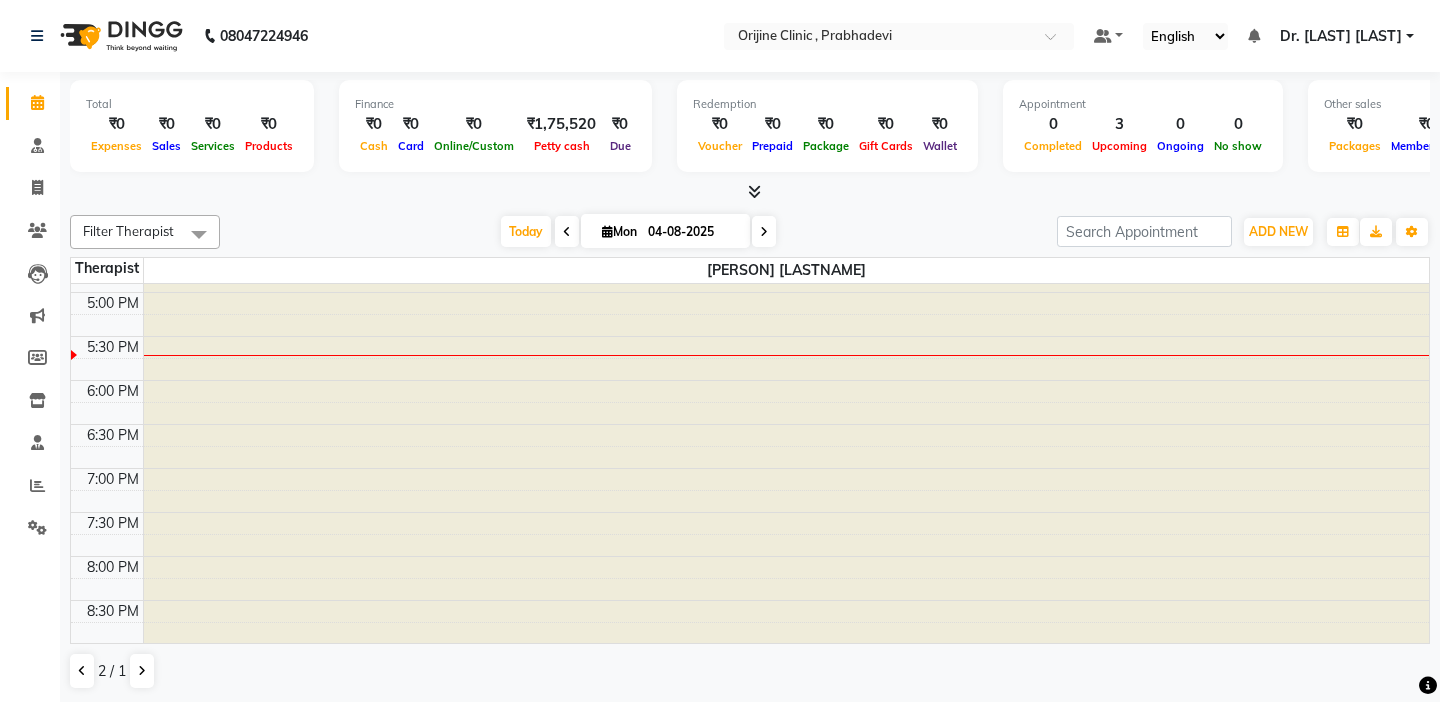 click at bounding box center (607, 231) 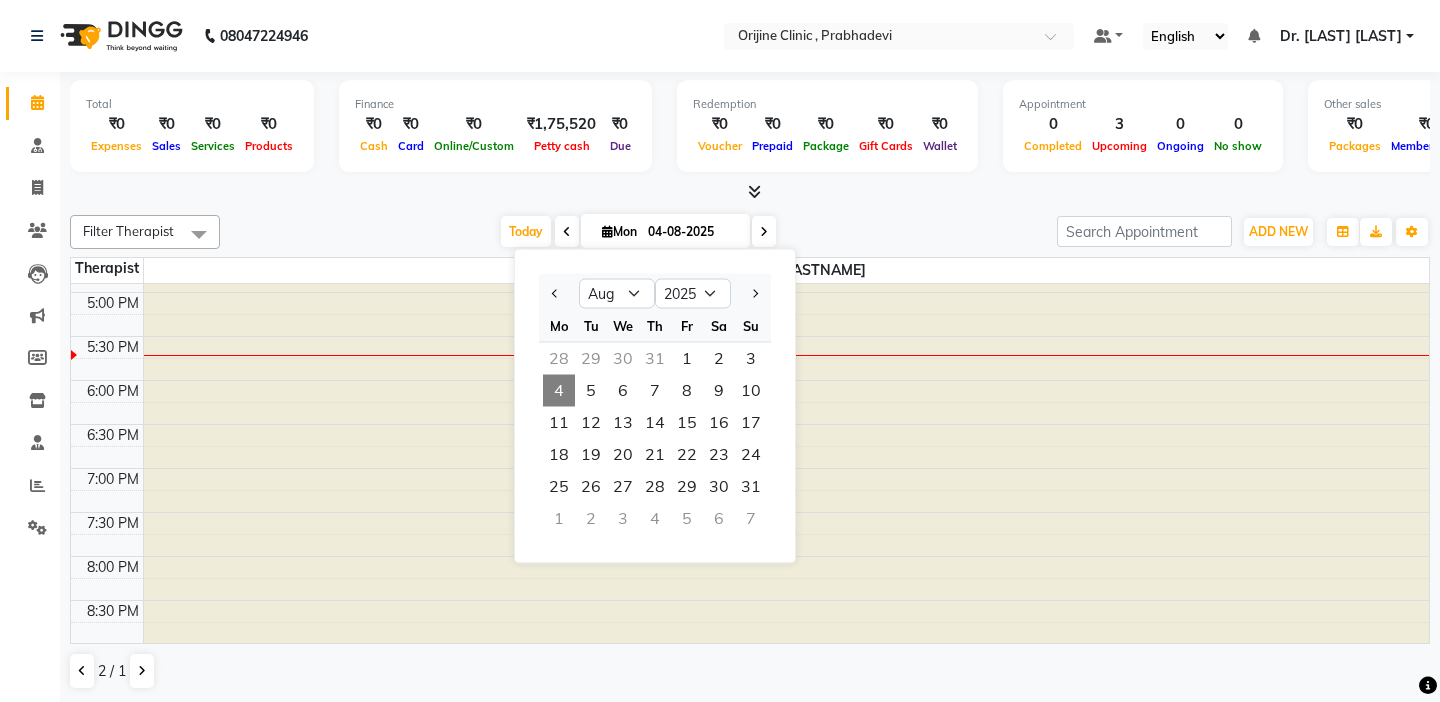 click on "4" at bounding box center [559, 391] 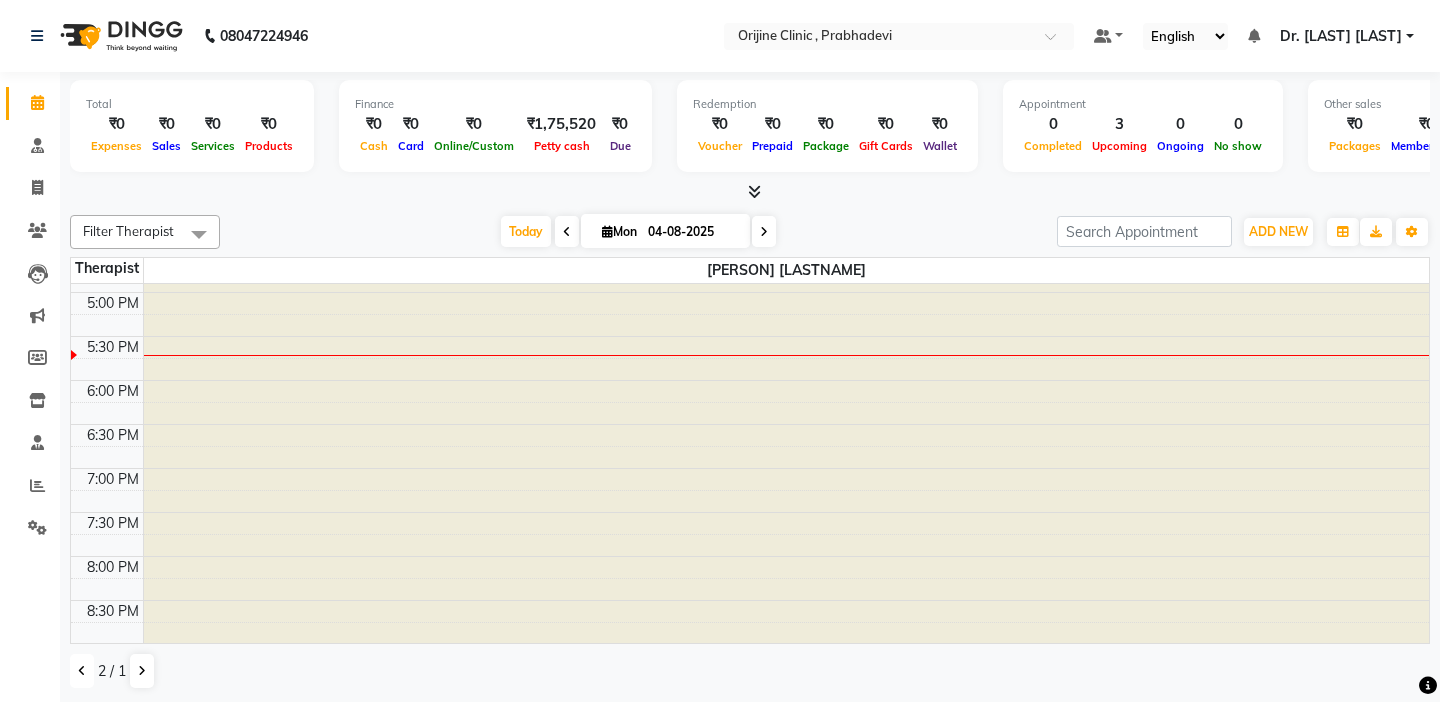 click at bounding box center (82, 671) 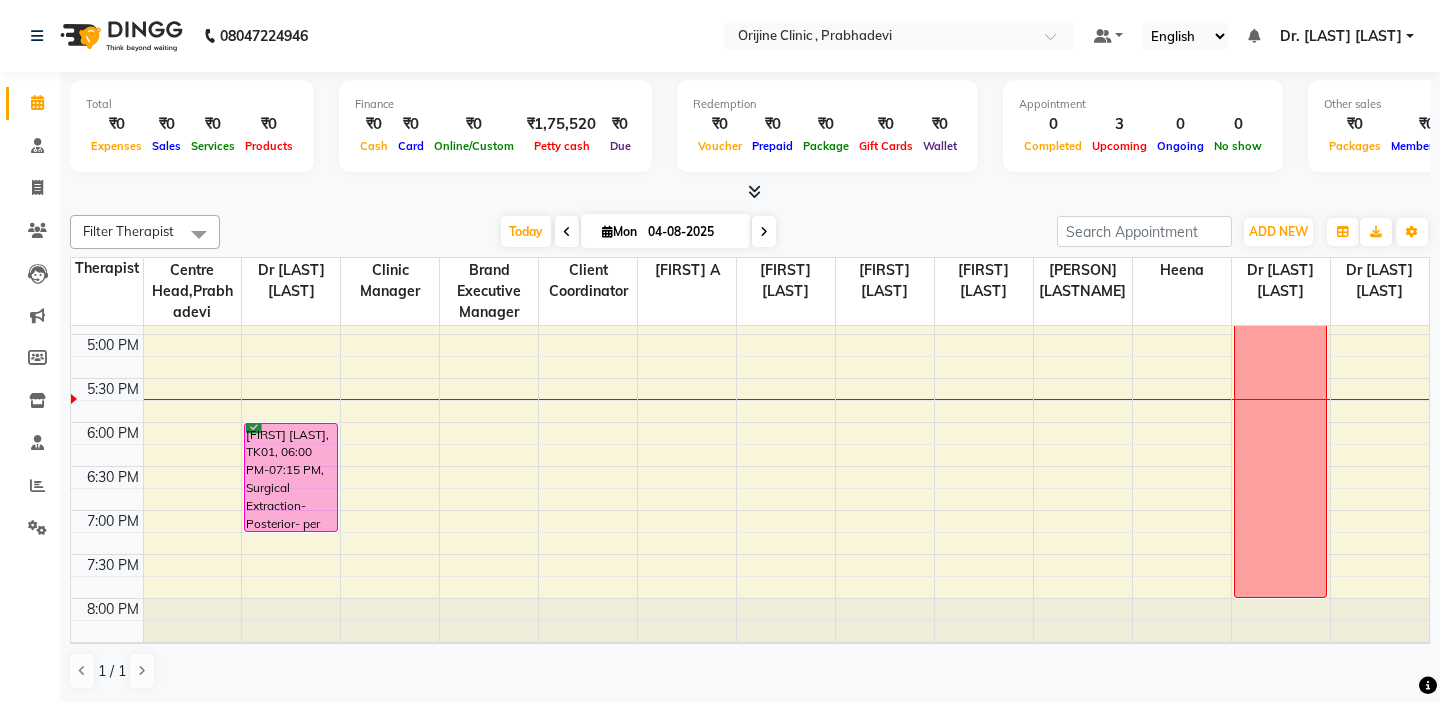 click at bounding box center [607, 231] 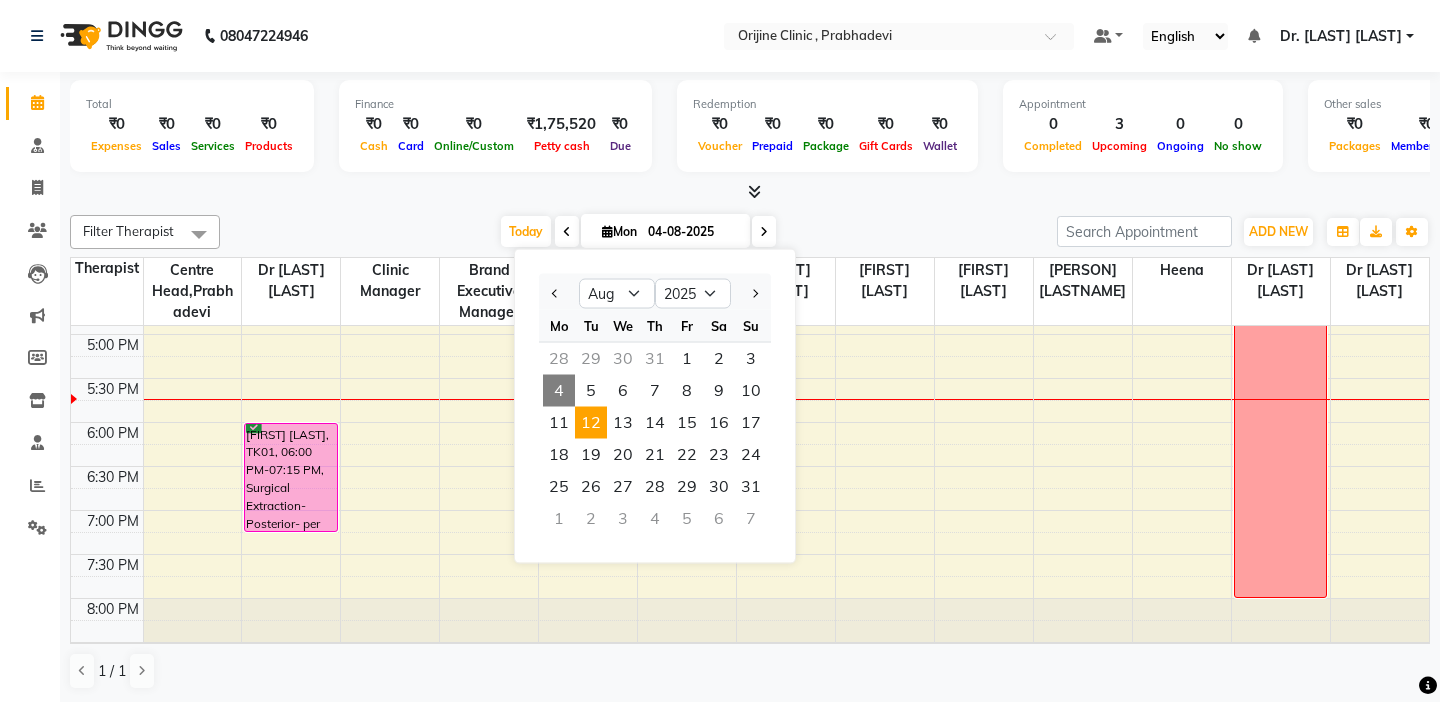 click on "12" at bounding box center (591, 423) 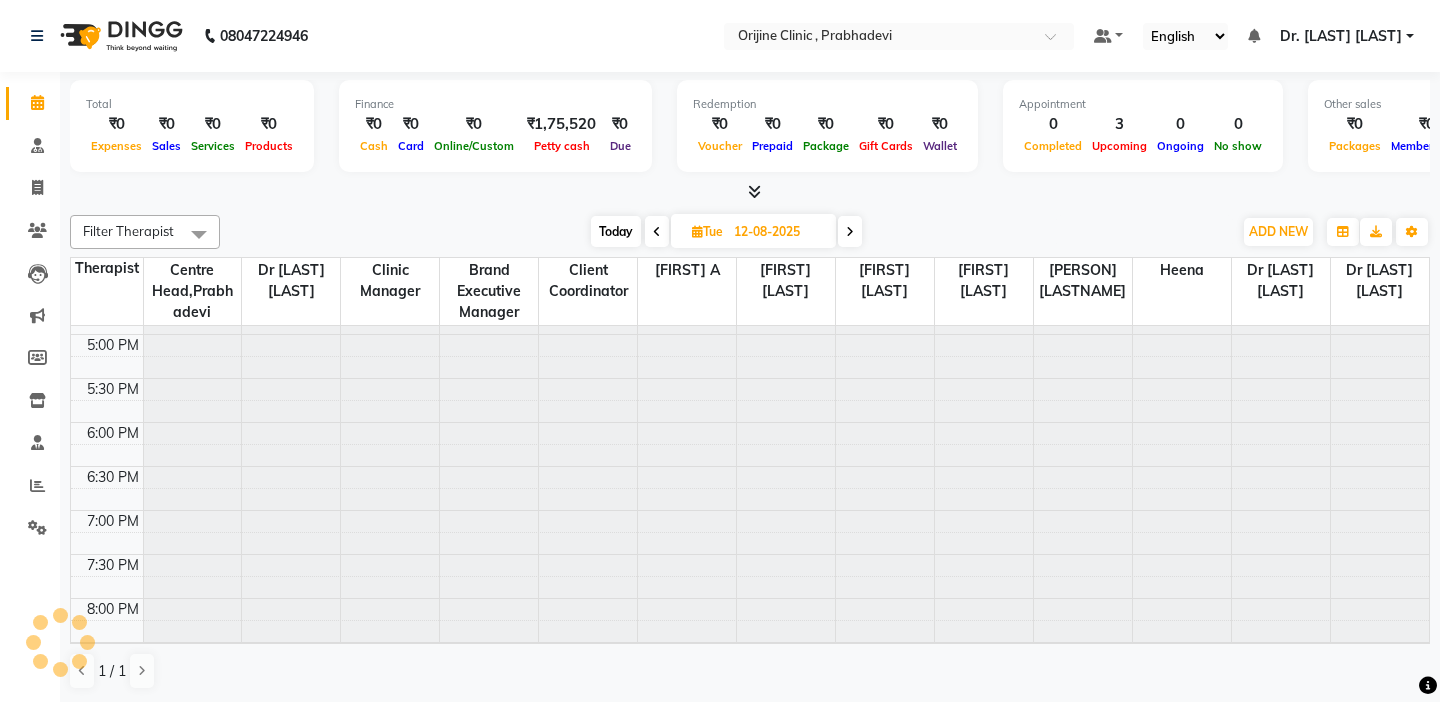 scroll, scrollTop: 793, scrollLeft: 0, axis: vertical 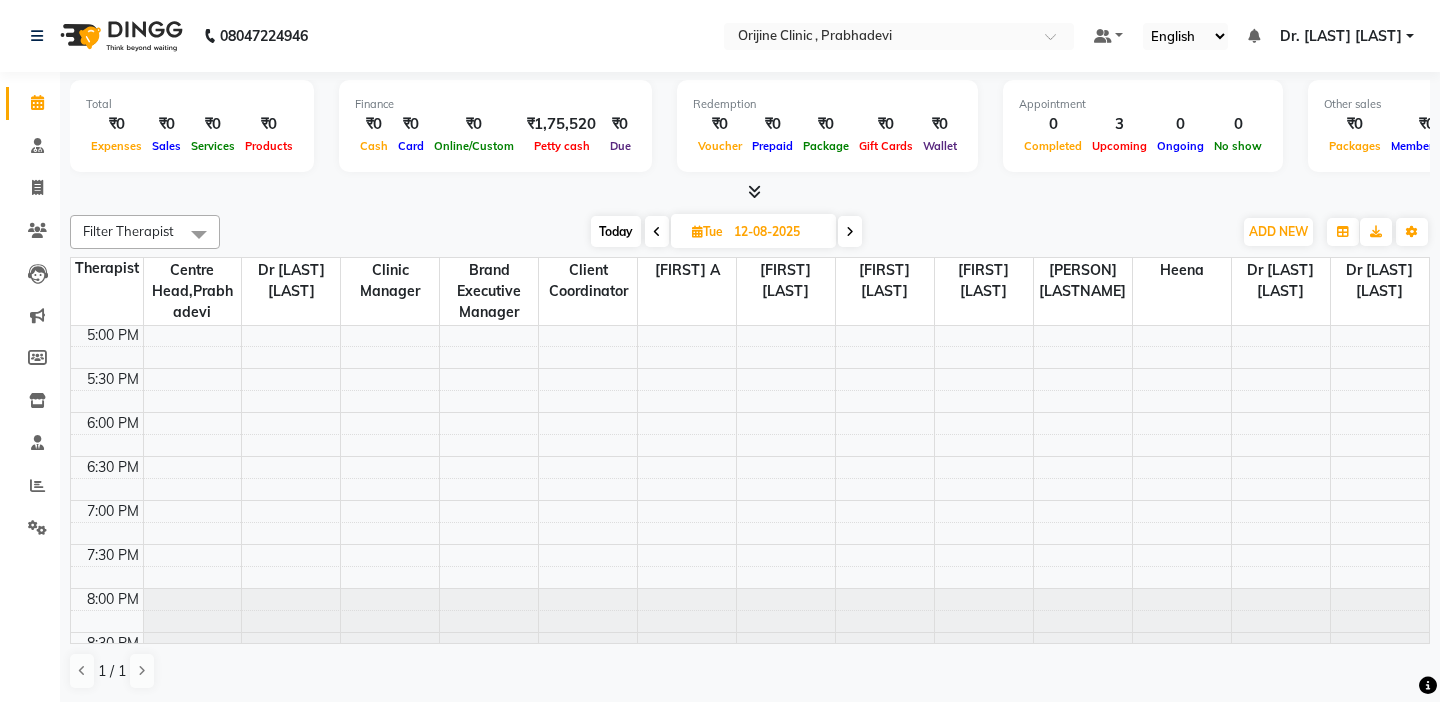click at bounding box center (107, 357) 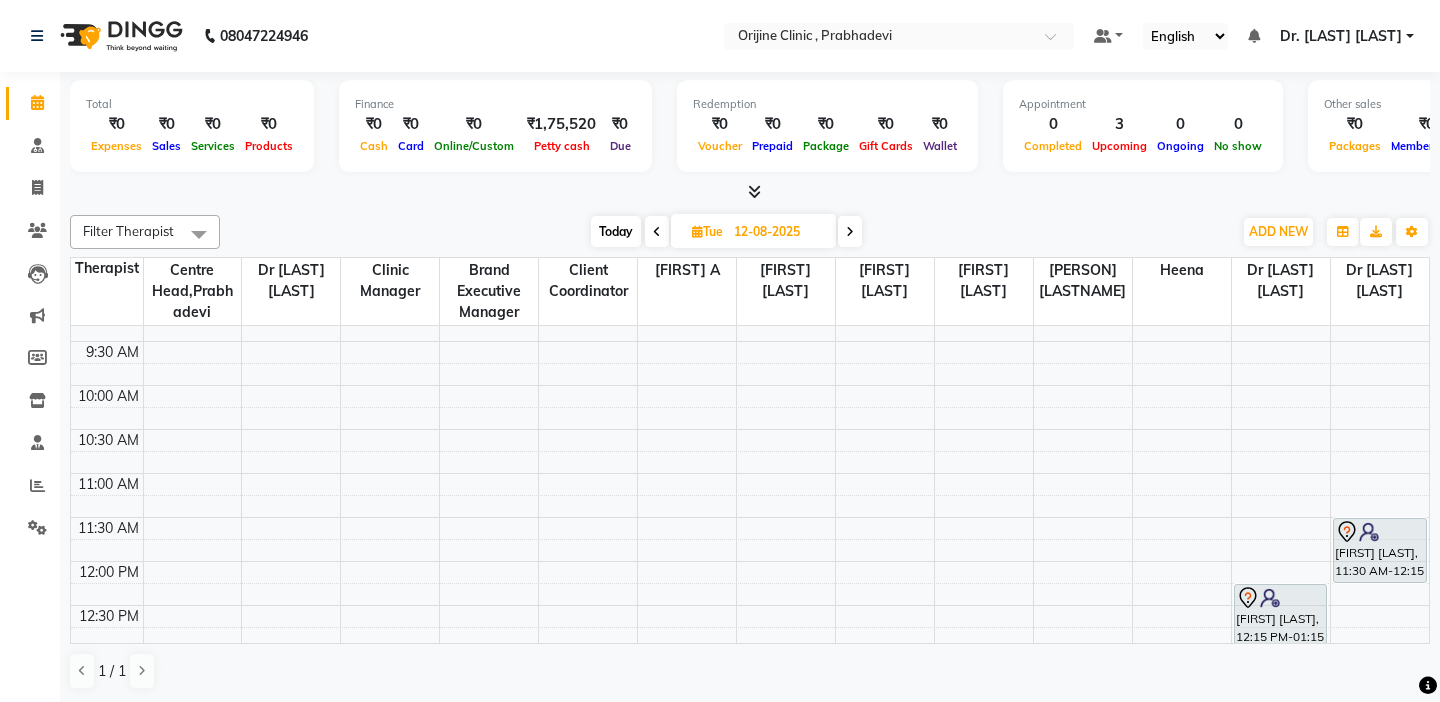scroll, scrollTop: 113, scrollLeft: 0, axis: vertical 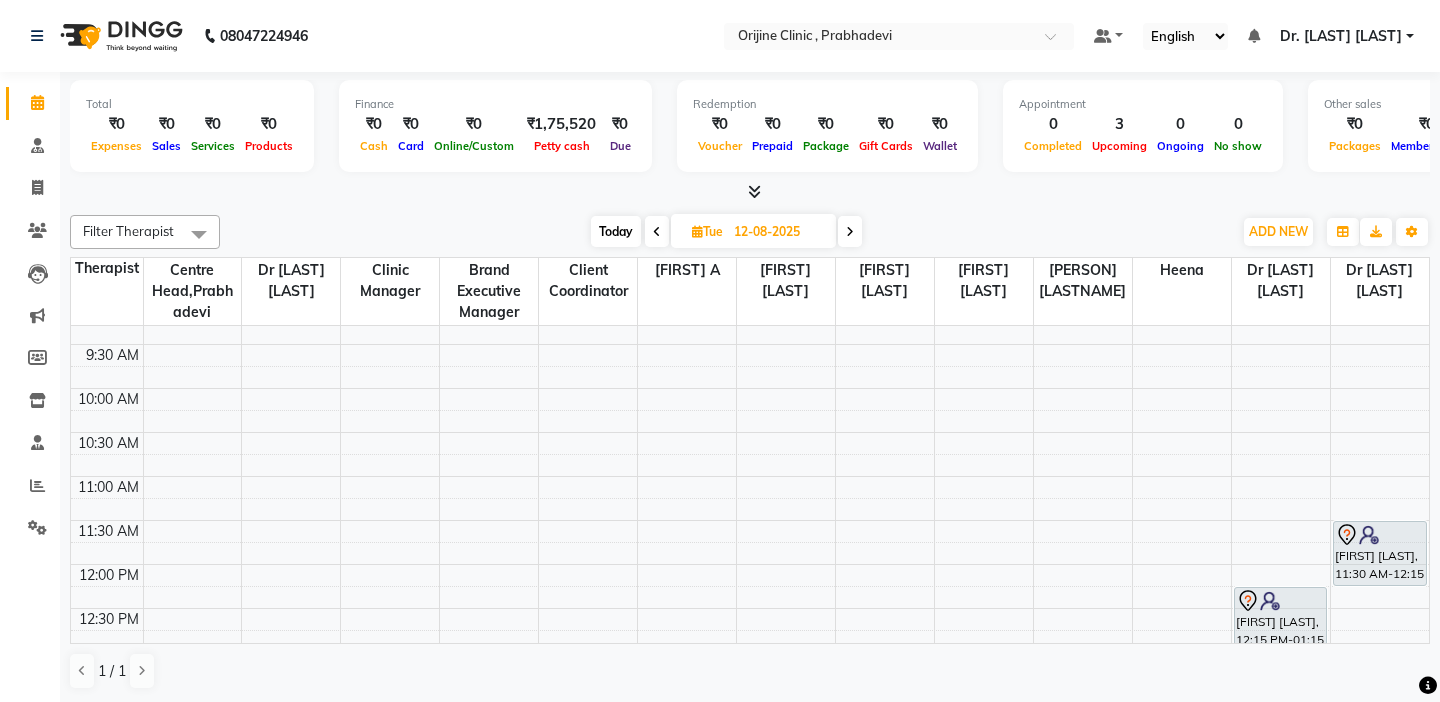 click on "Today" at bounding box center [616, 231] 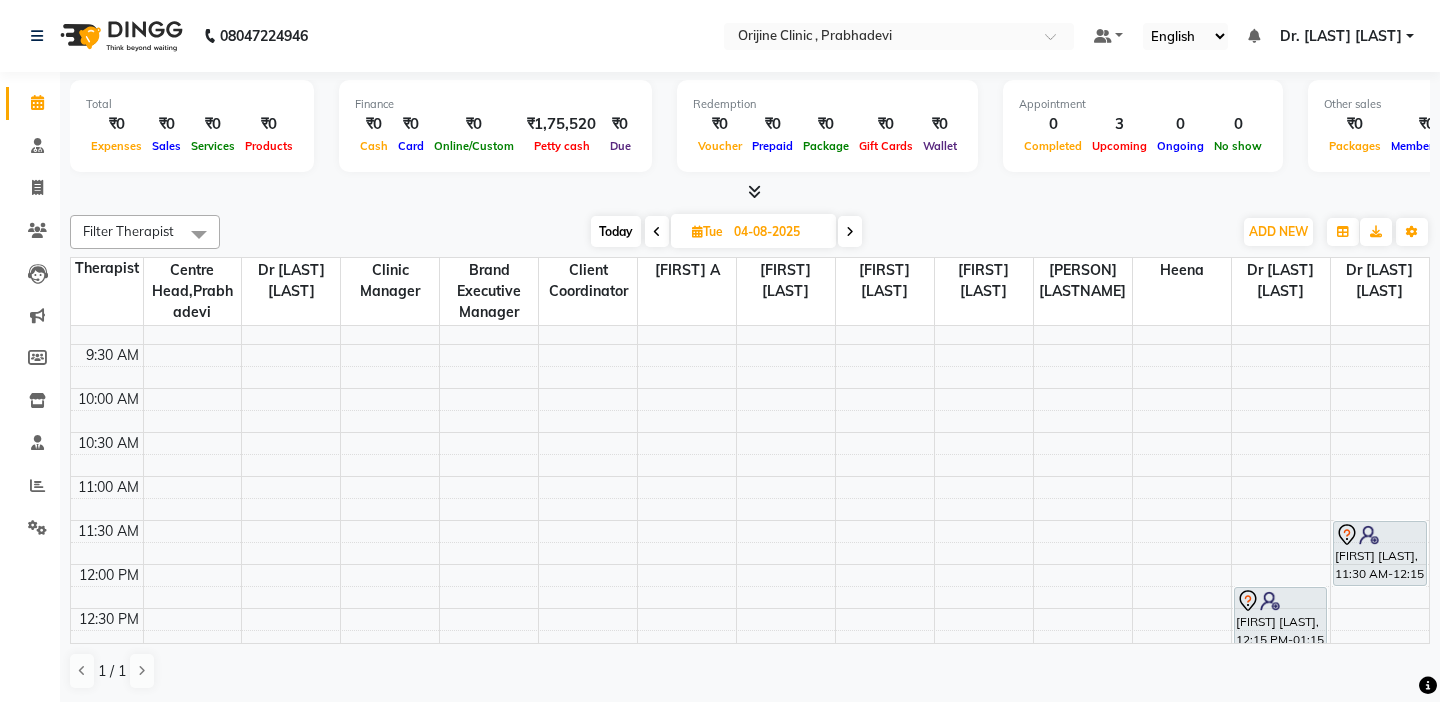 scroll, scrollTop: 793, scrollLeft: 0, axis: vertical 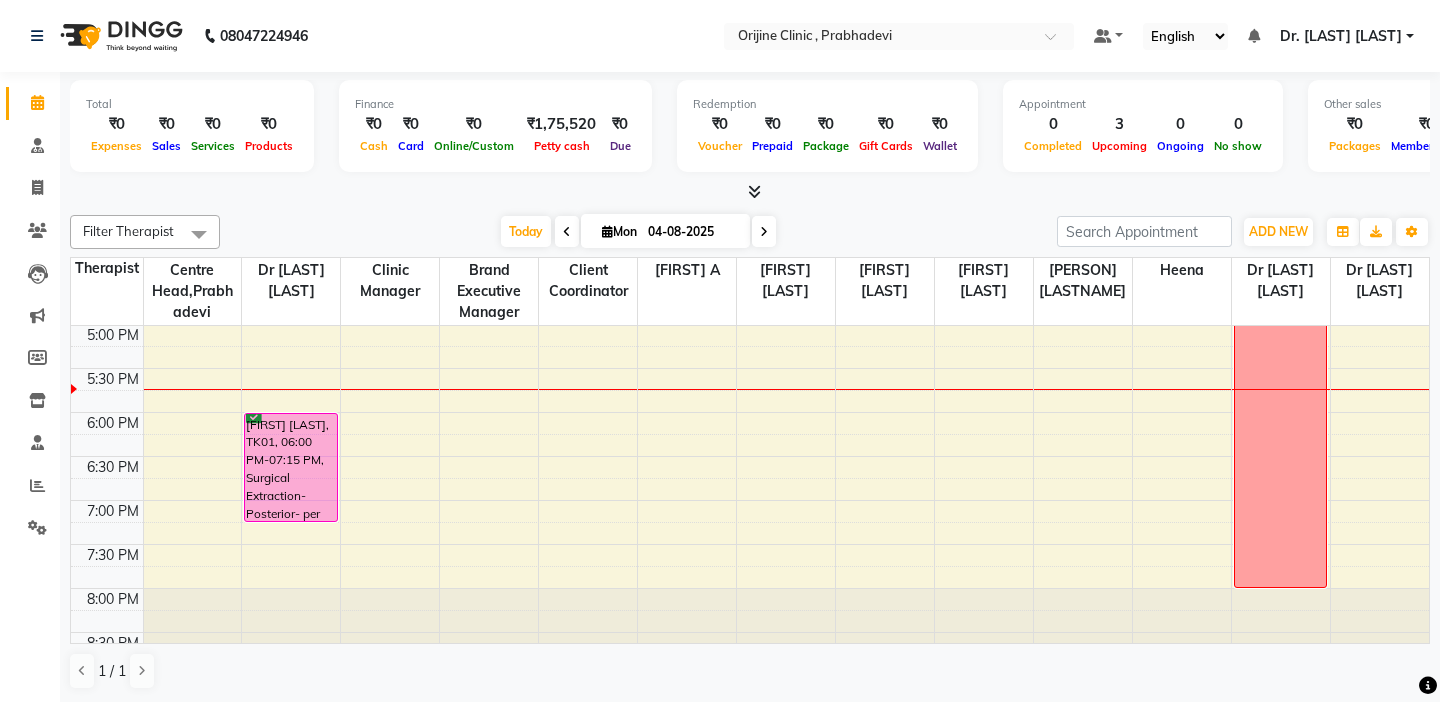 click at bounding box center (107, 357) 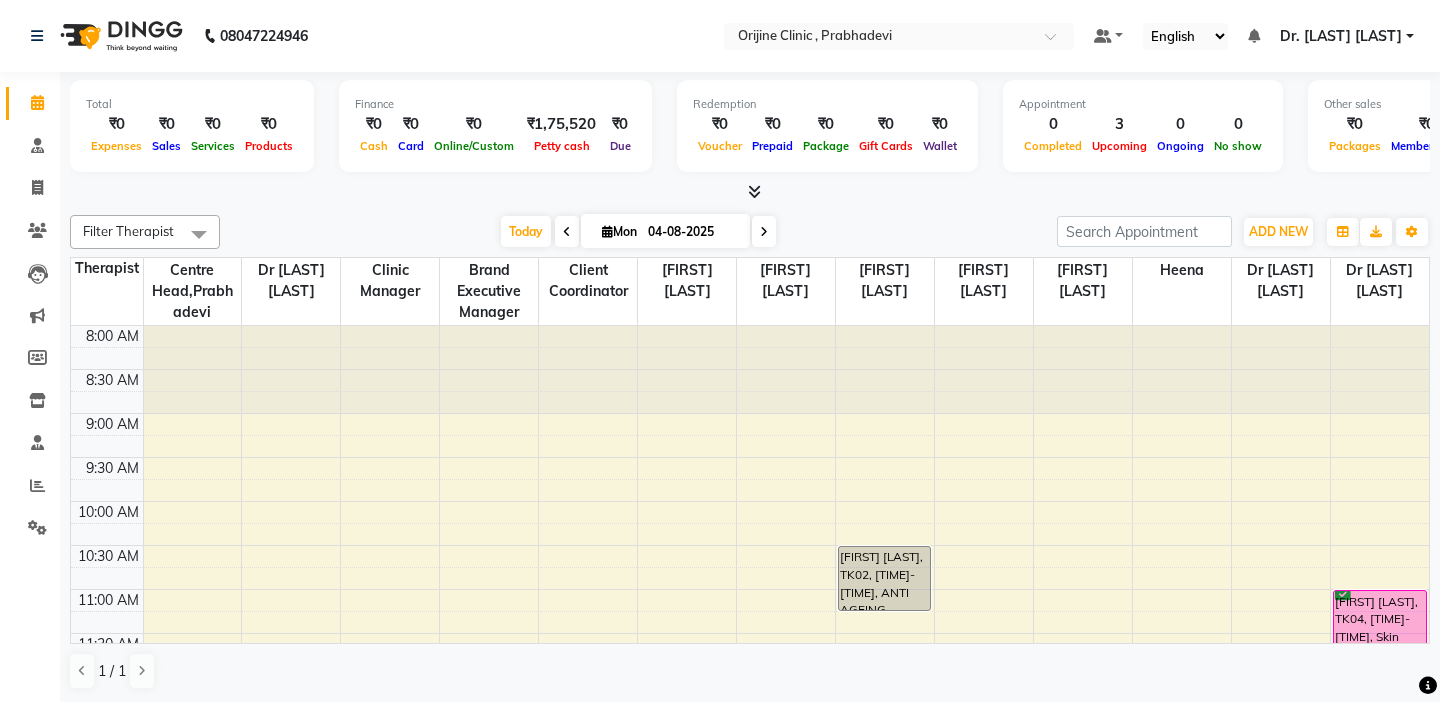 scroll, scrollTop: 0, scrollLeft: 0, axis: both 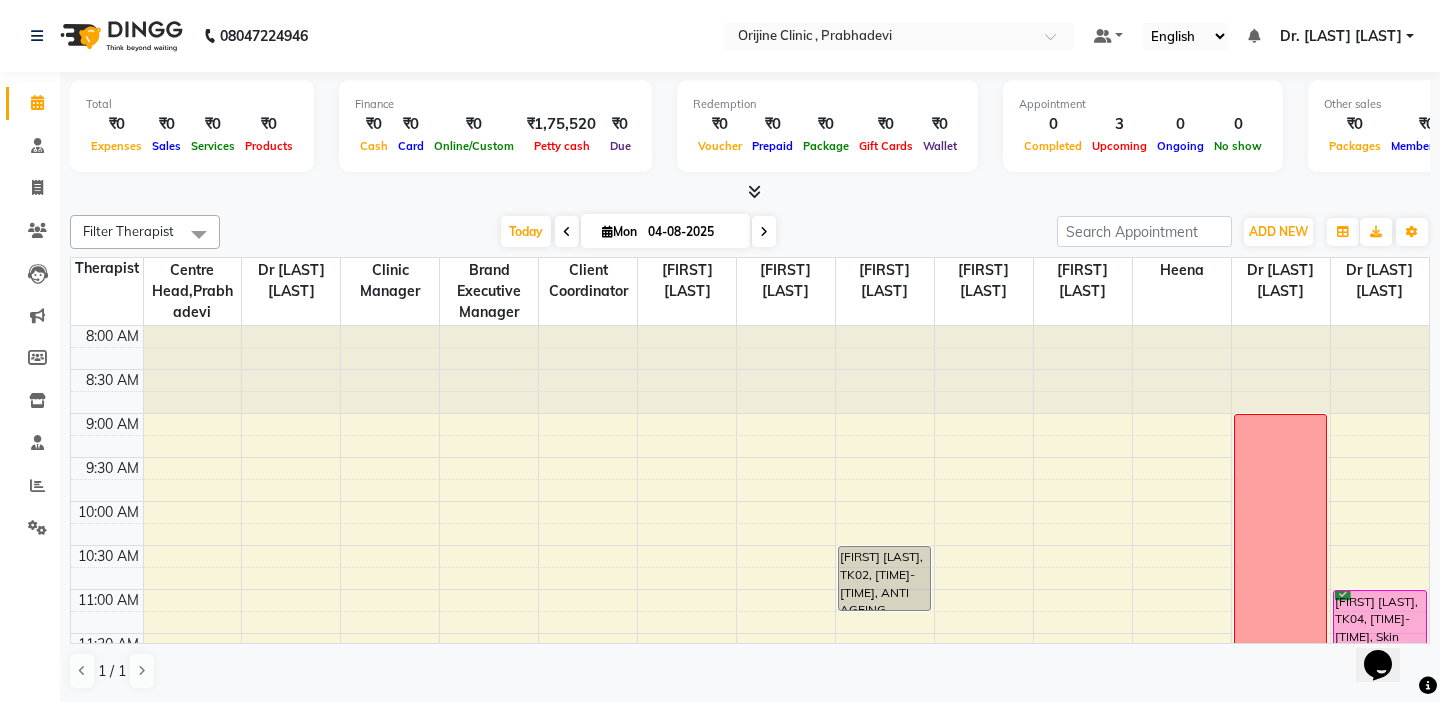 click at bounding box center (107, 358) 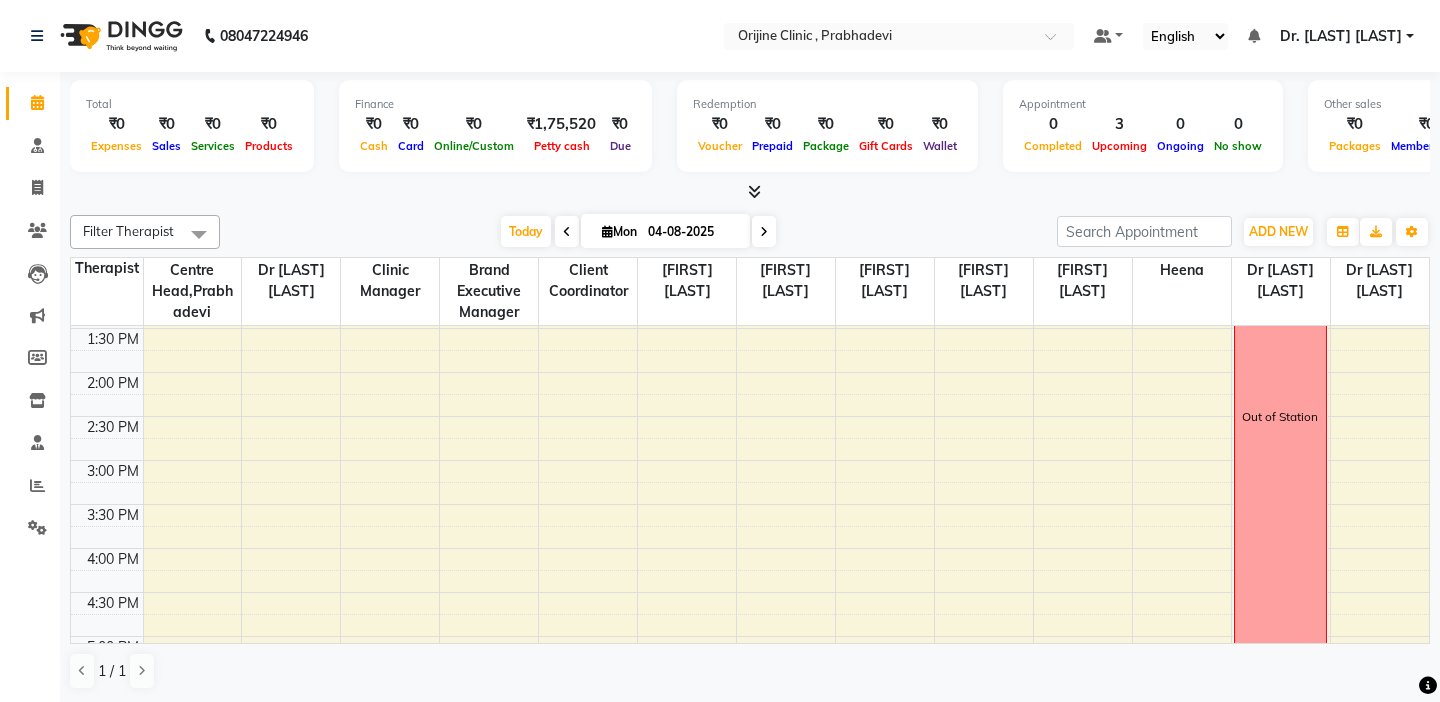 scroll, scrollTop: 520, scrollLeft: 0, axis: vertical 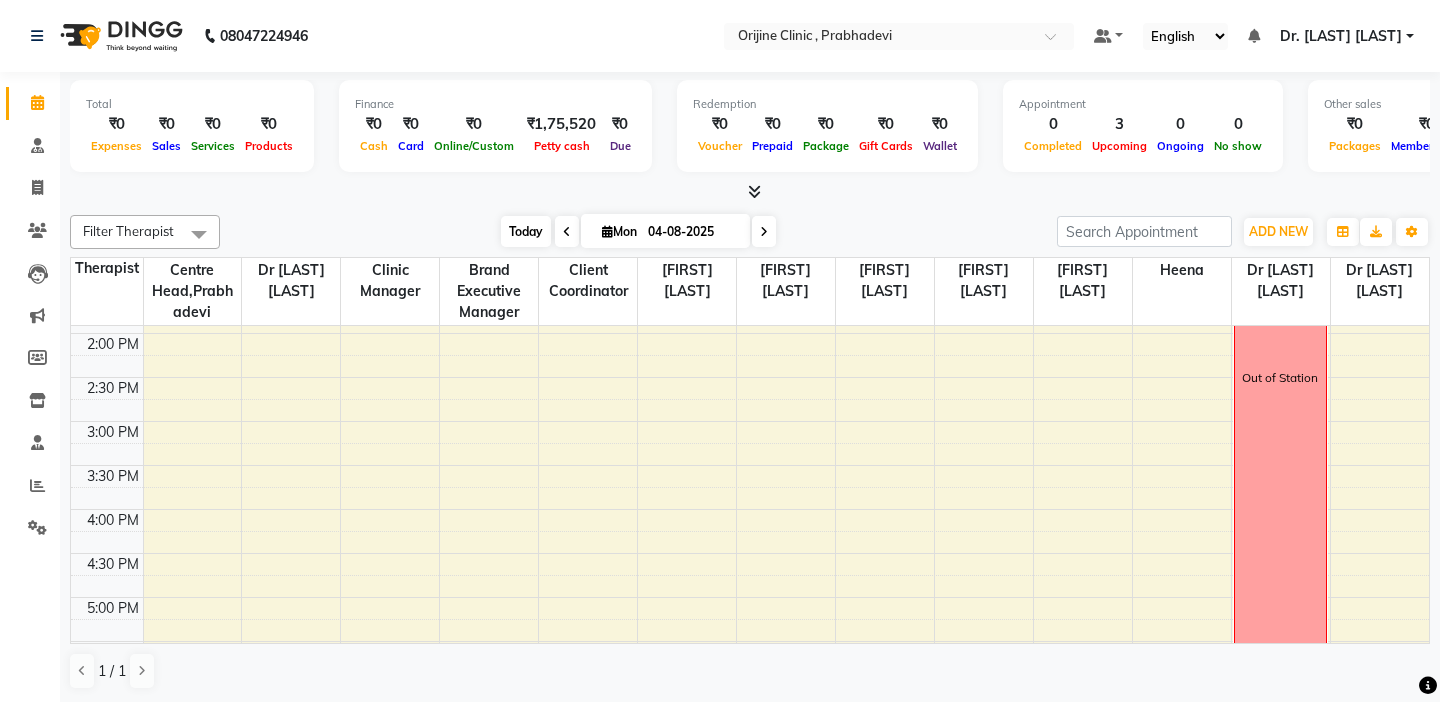click on "Today" at bounding box center (526, 231) 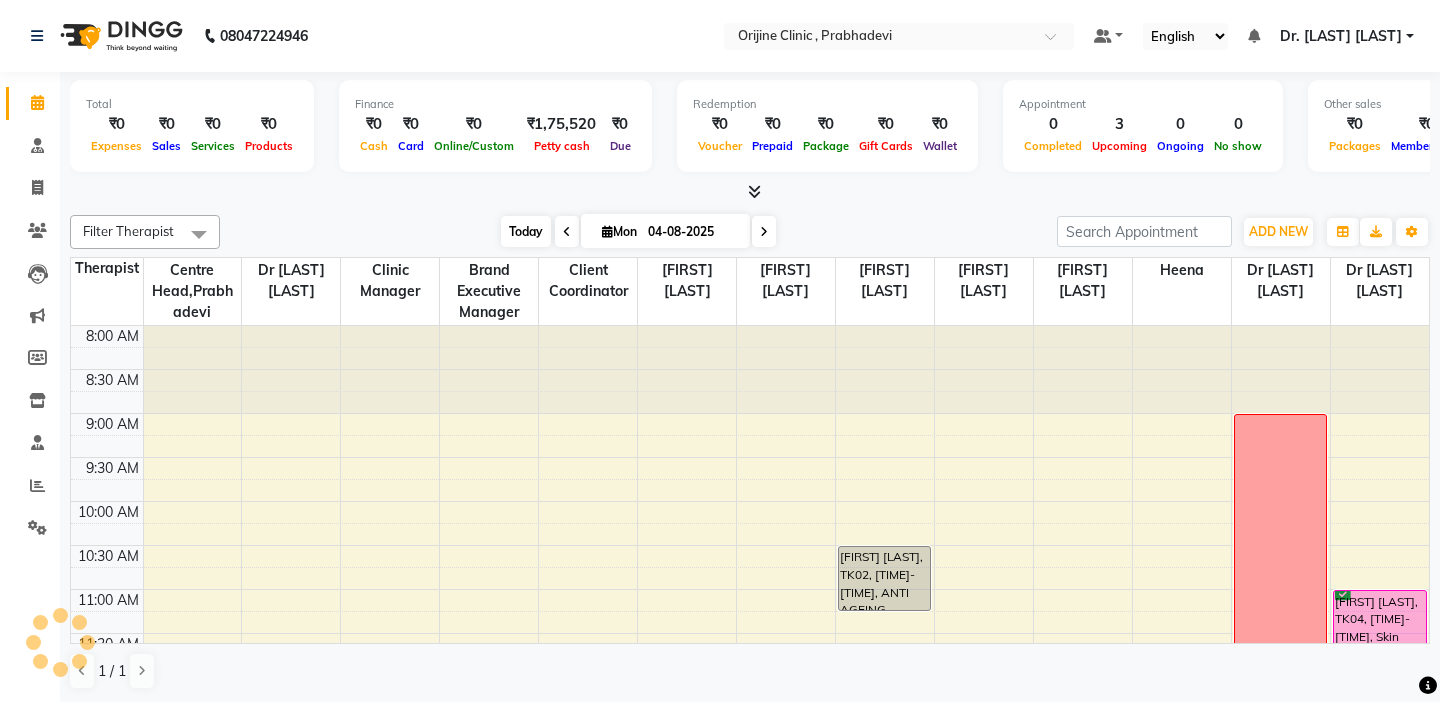 scroll, scrollTop: 793, scrollLeft: 0, axis: vertical 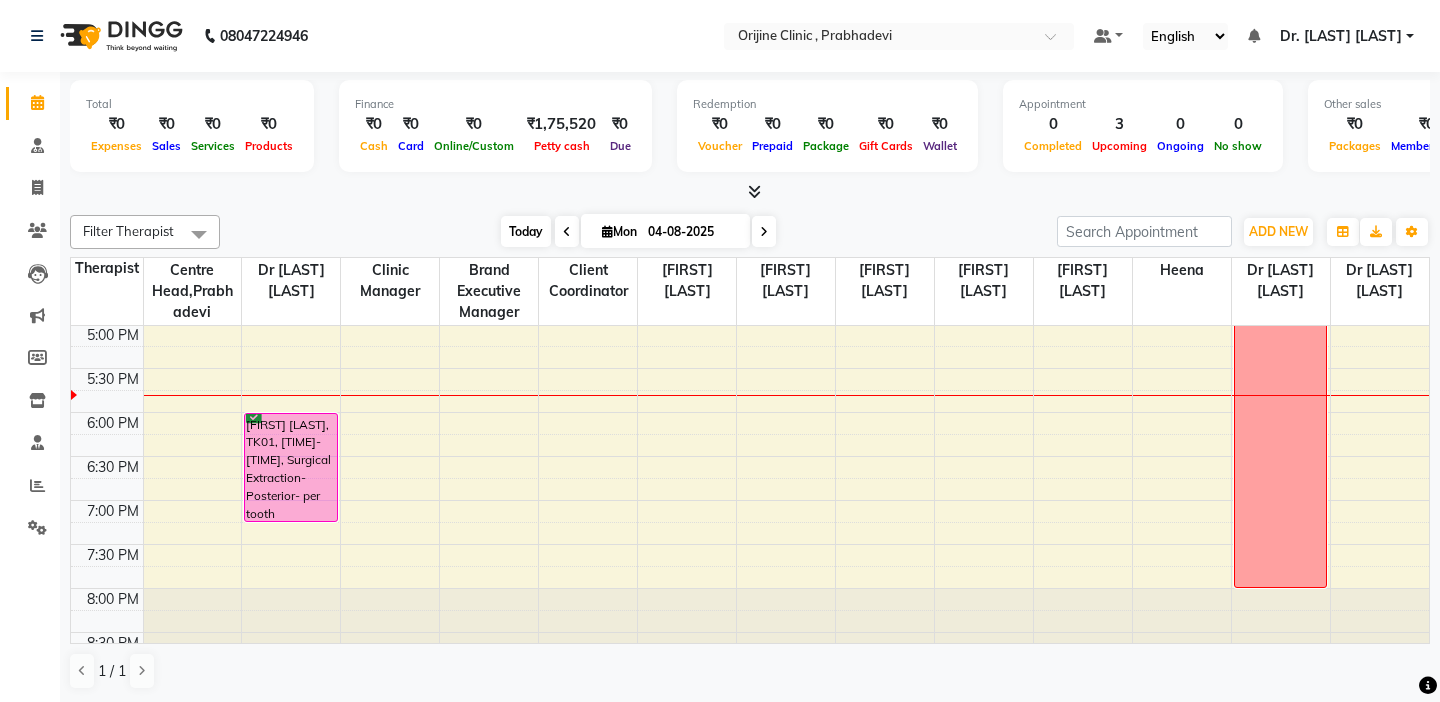 click on "Today" at bounding box center [526, 231] 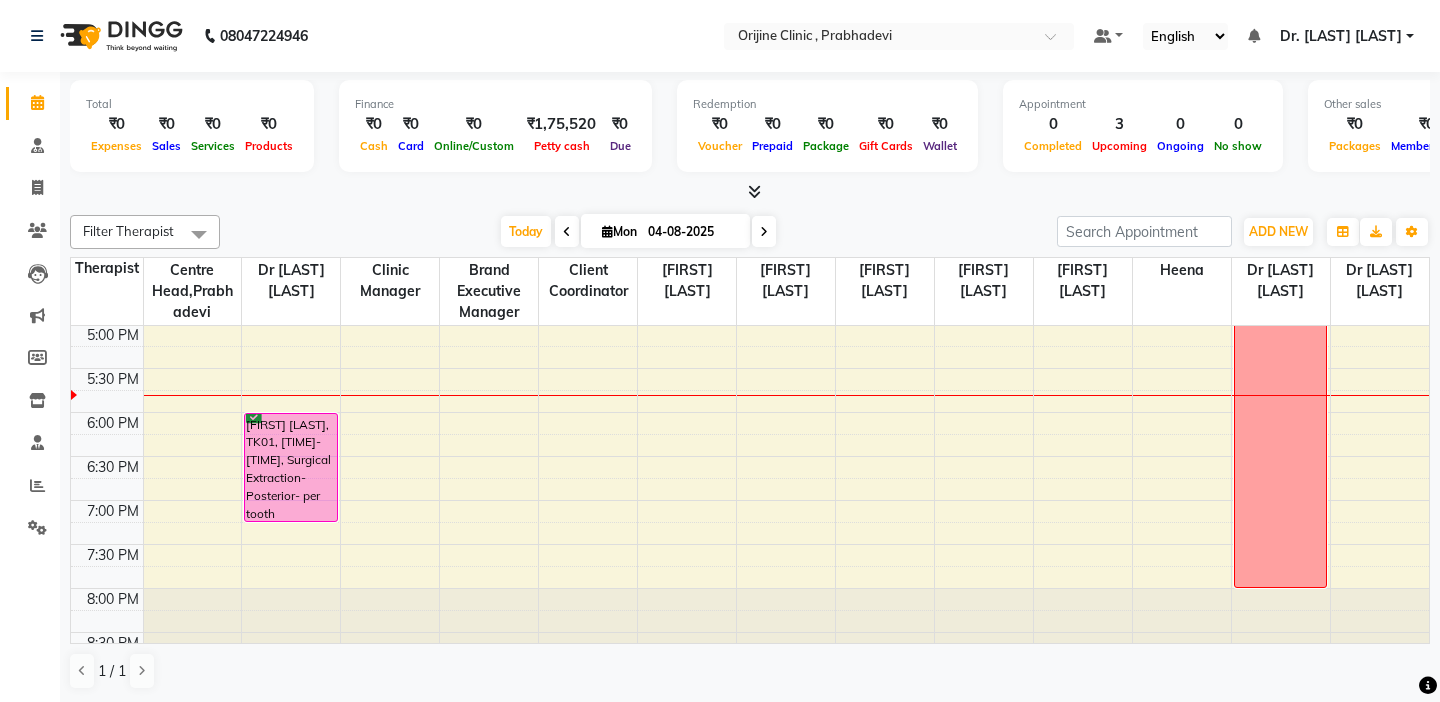 click on "Mon 04-08-2025" at bounding box center [665, 231] 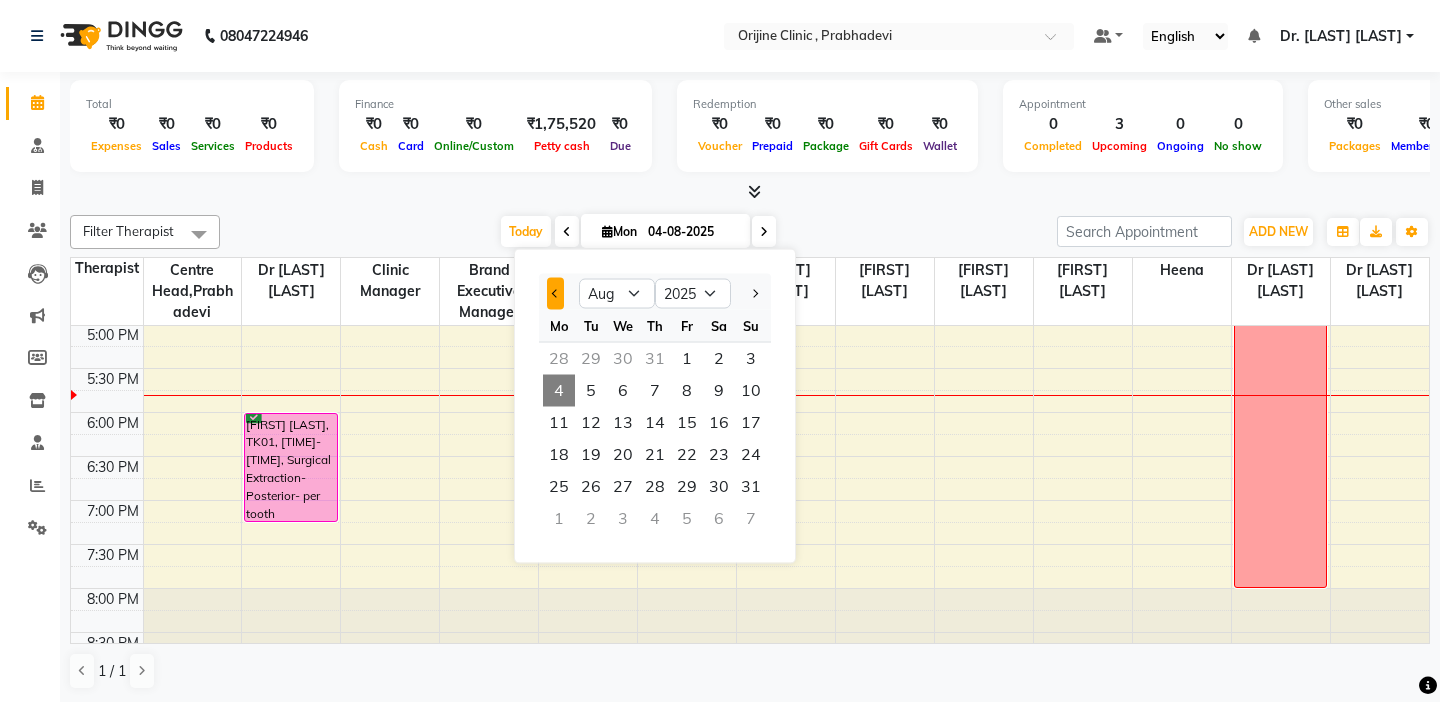 click at bounding box center (556, 293) 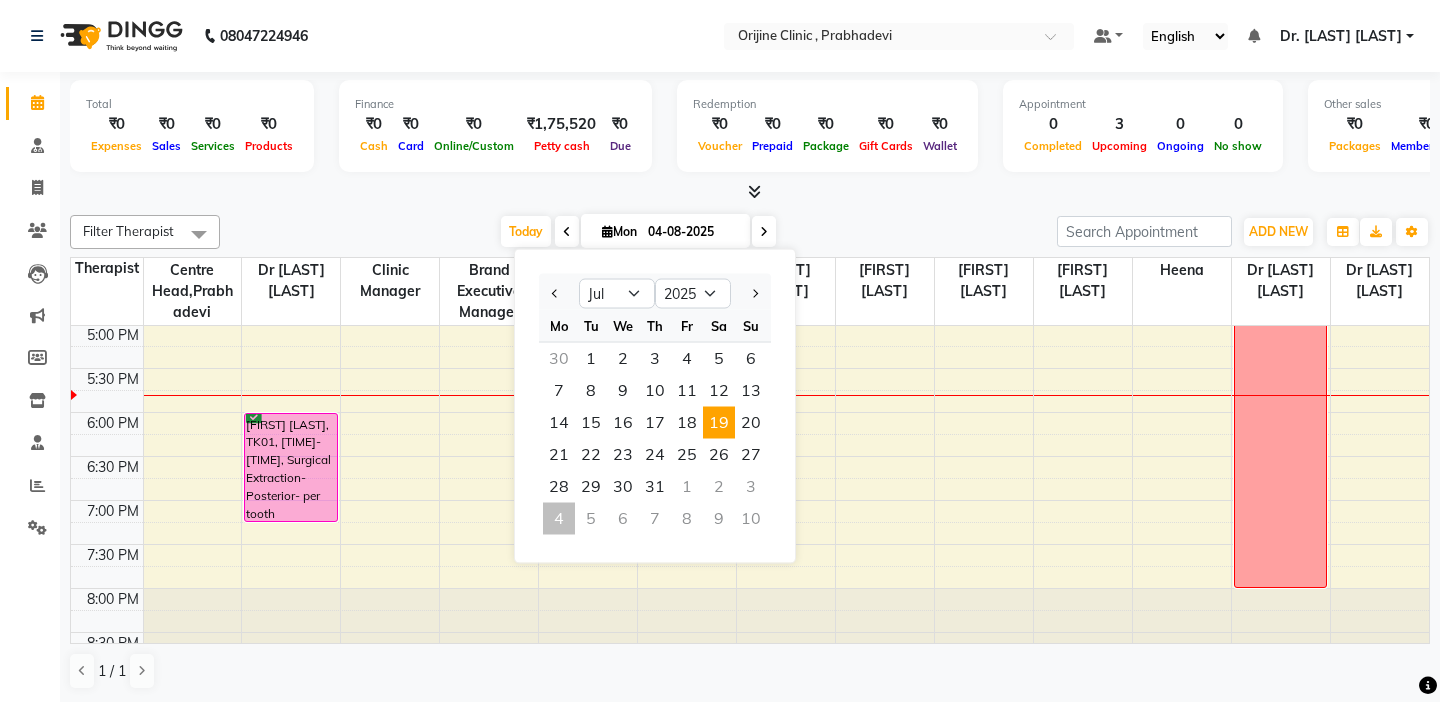 click on "19" at bounding box center (719, 423) 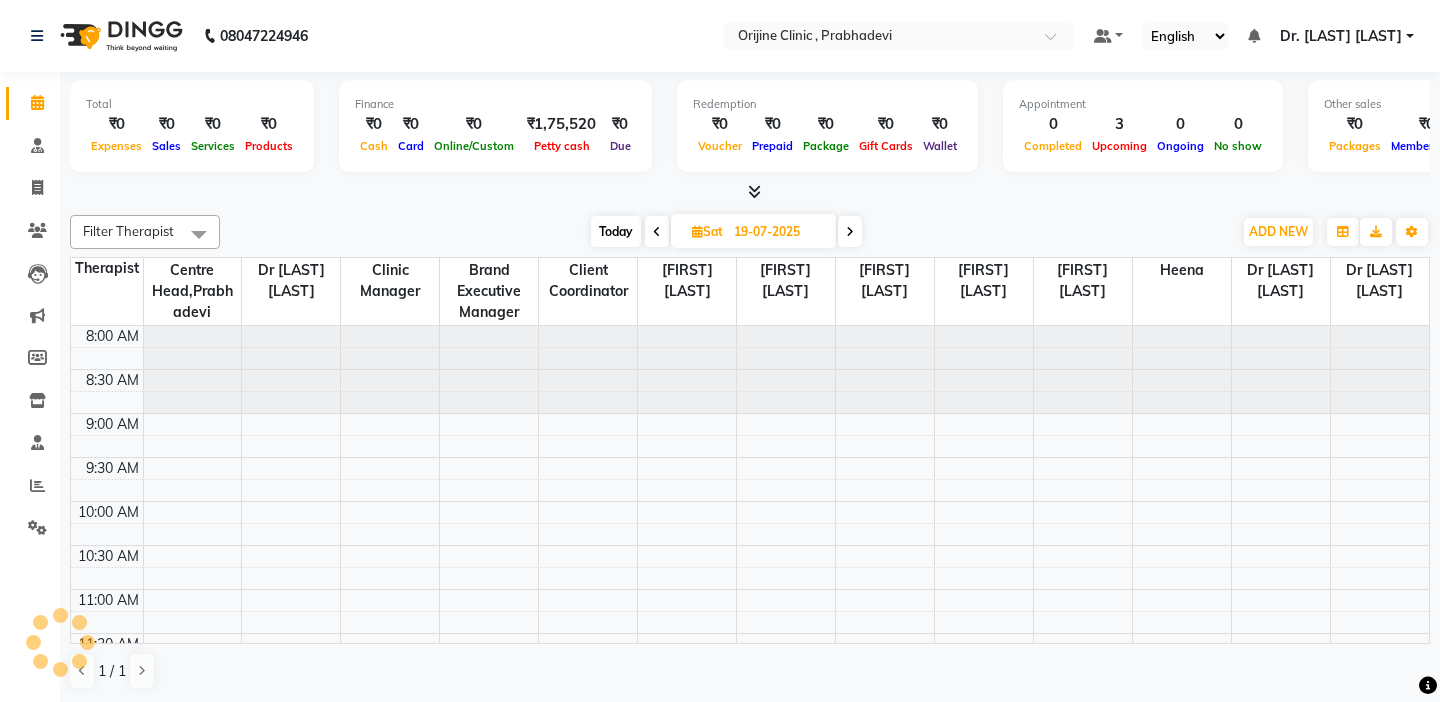 scroll, scrollTop: 793, scrollLeft: 0, axis: vertical 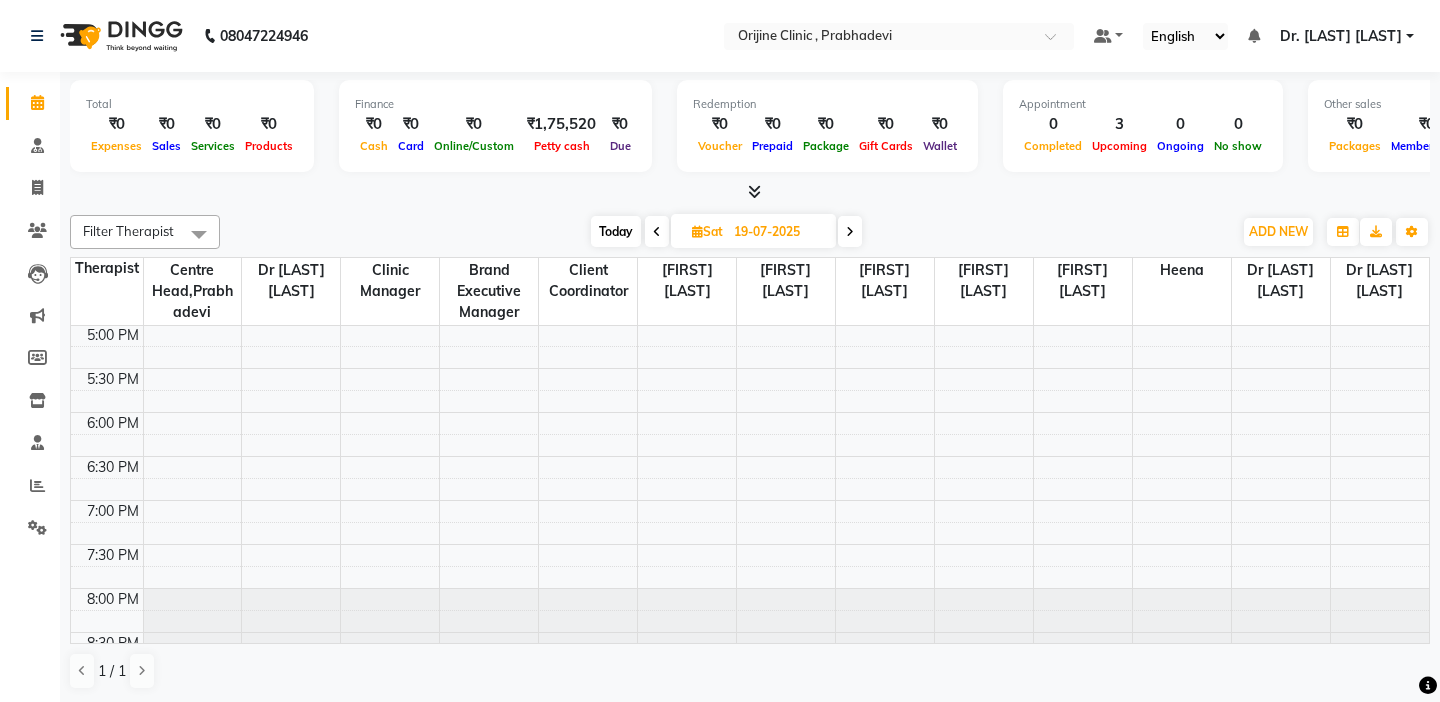 click at bounding box center [107, 357] 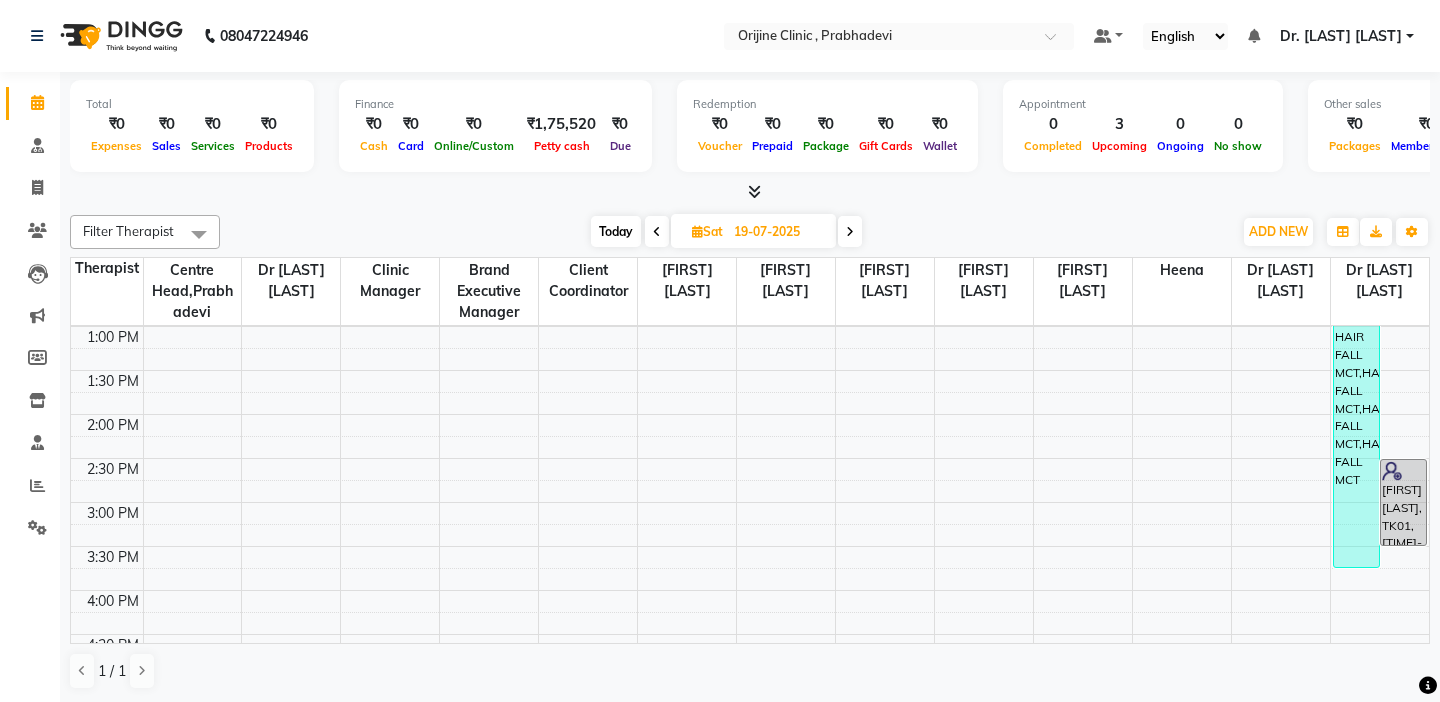 scroll, scrollTop: 353, scrollLeft: 0, axis: vertical 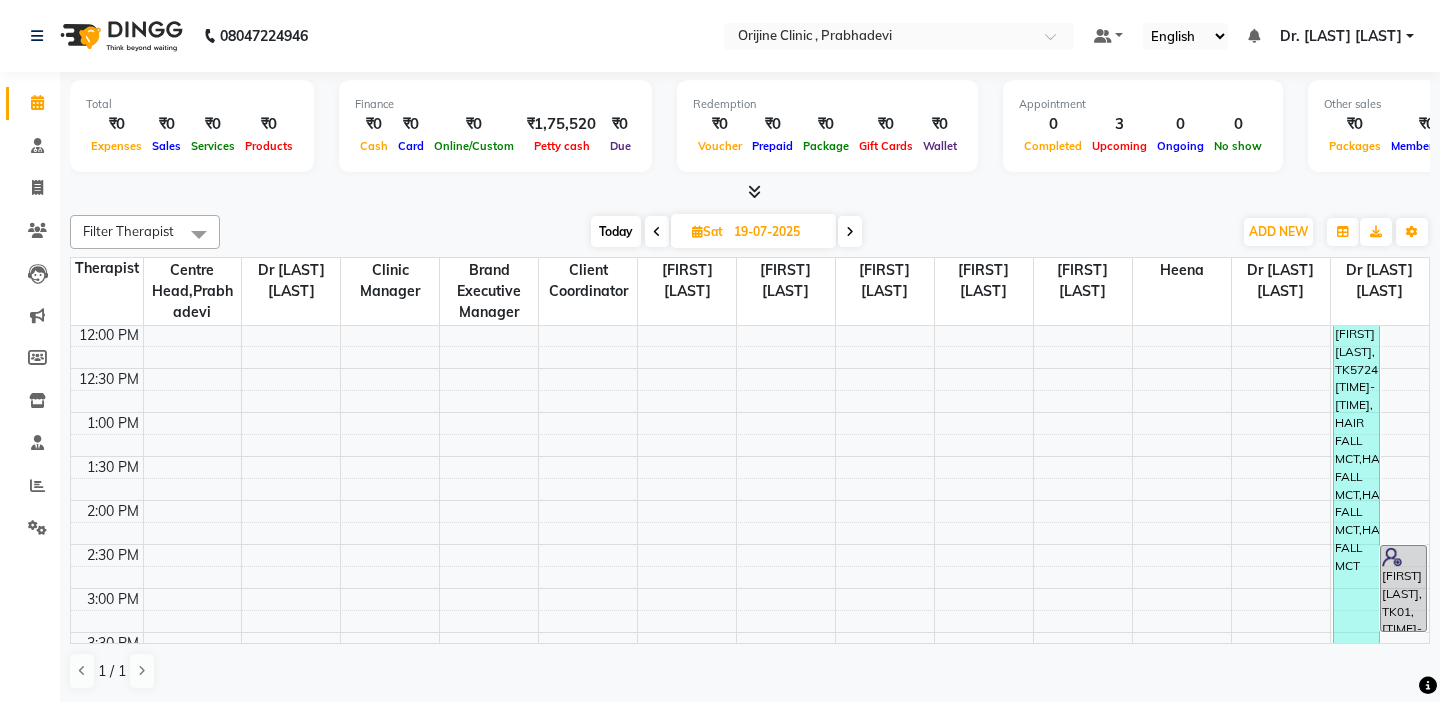 click on "Today" at bounding box center (616, 231) 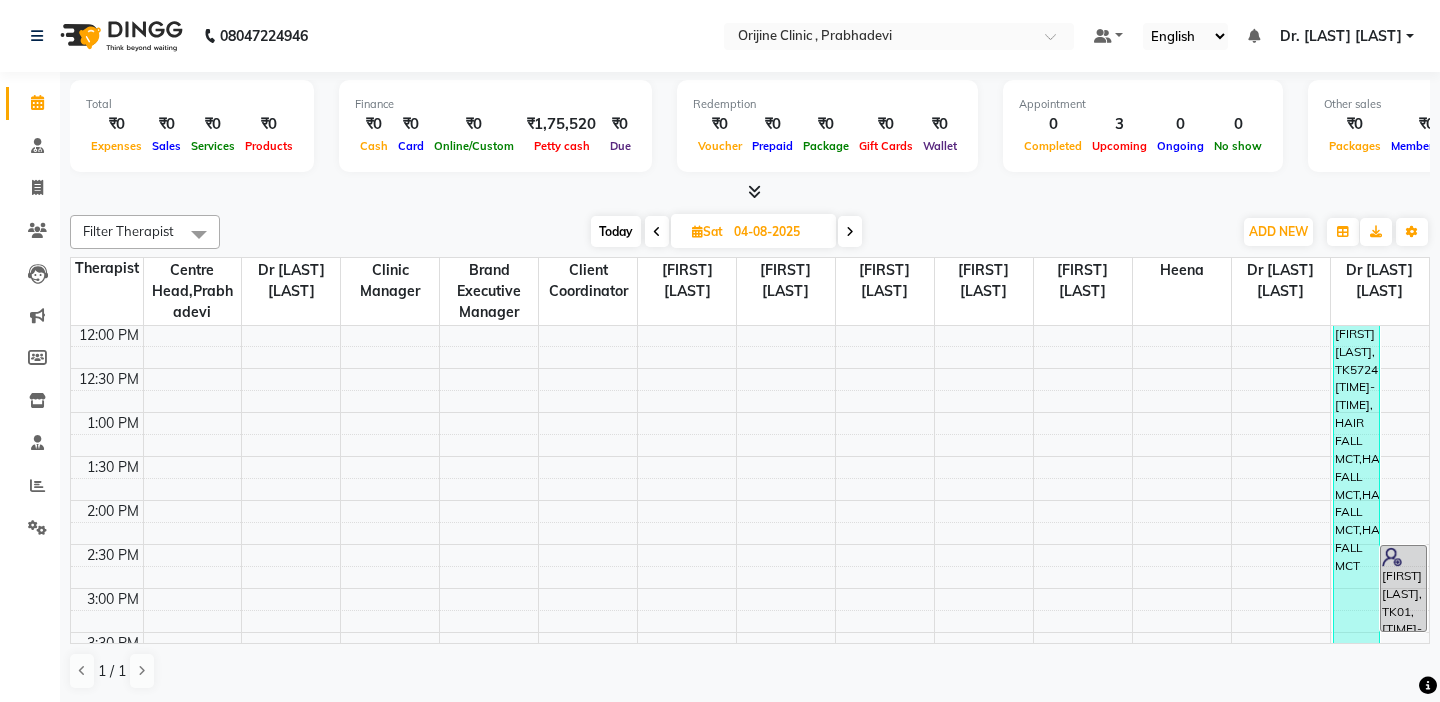 scroll, scrollTop: 793, scrollLeft: 0, axis: vertical 